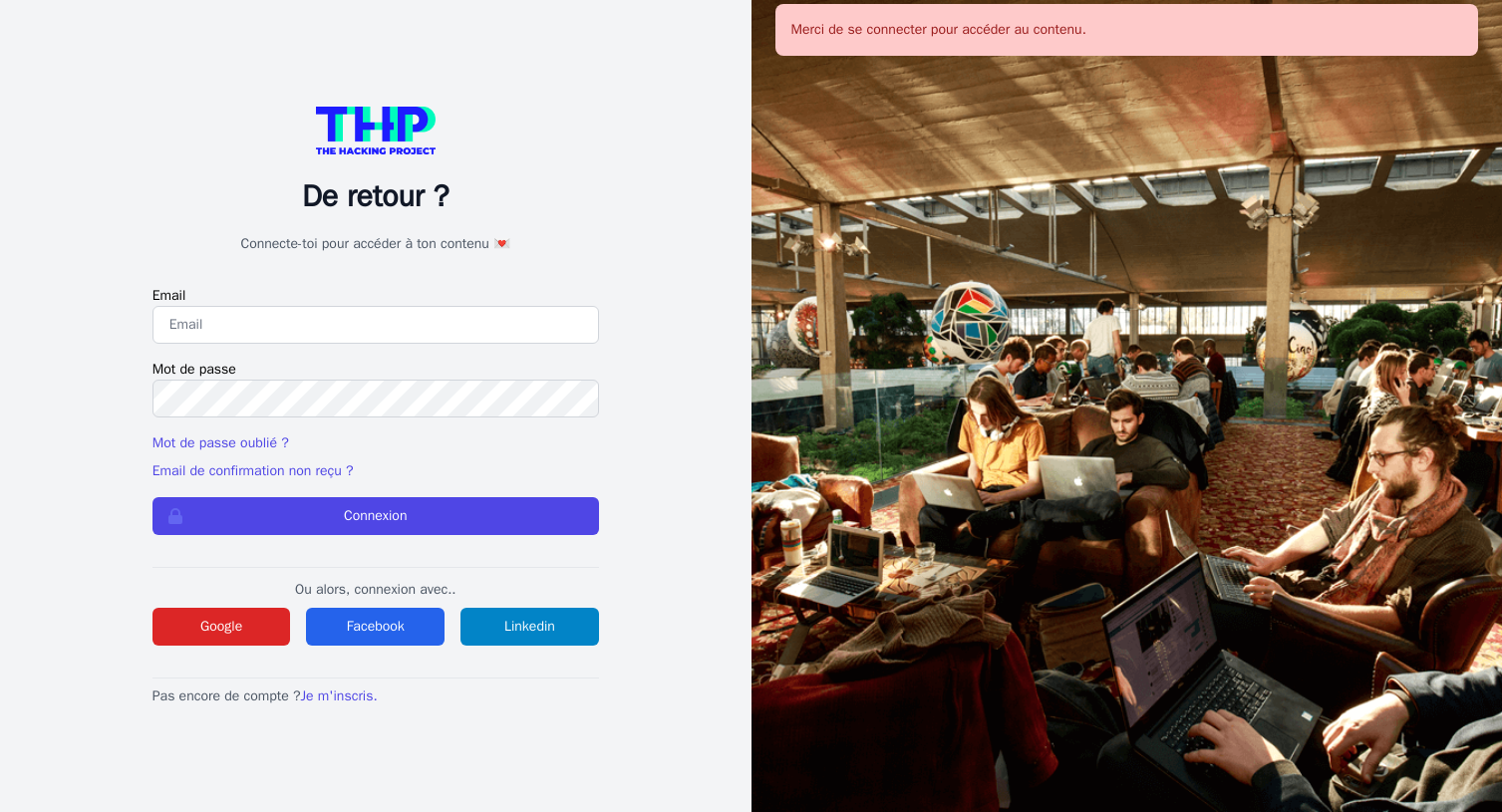 scroll, scrollTop: 0, scrollLeft: 0, axis: both 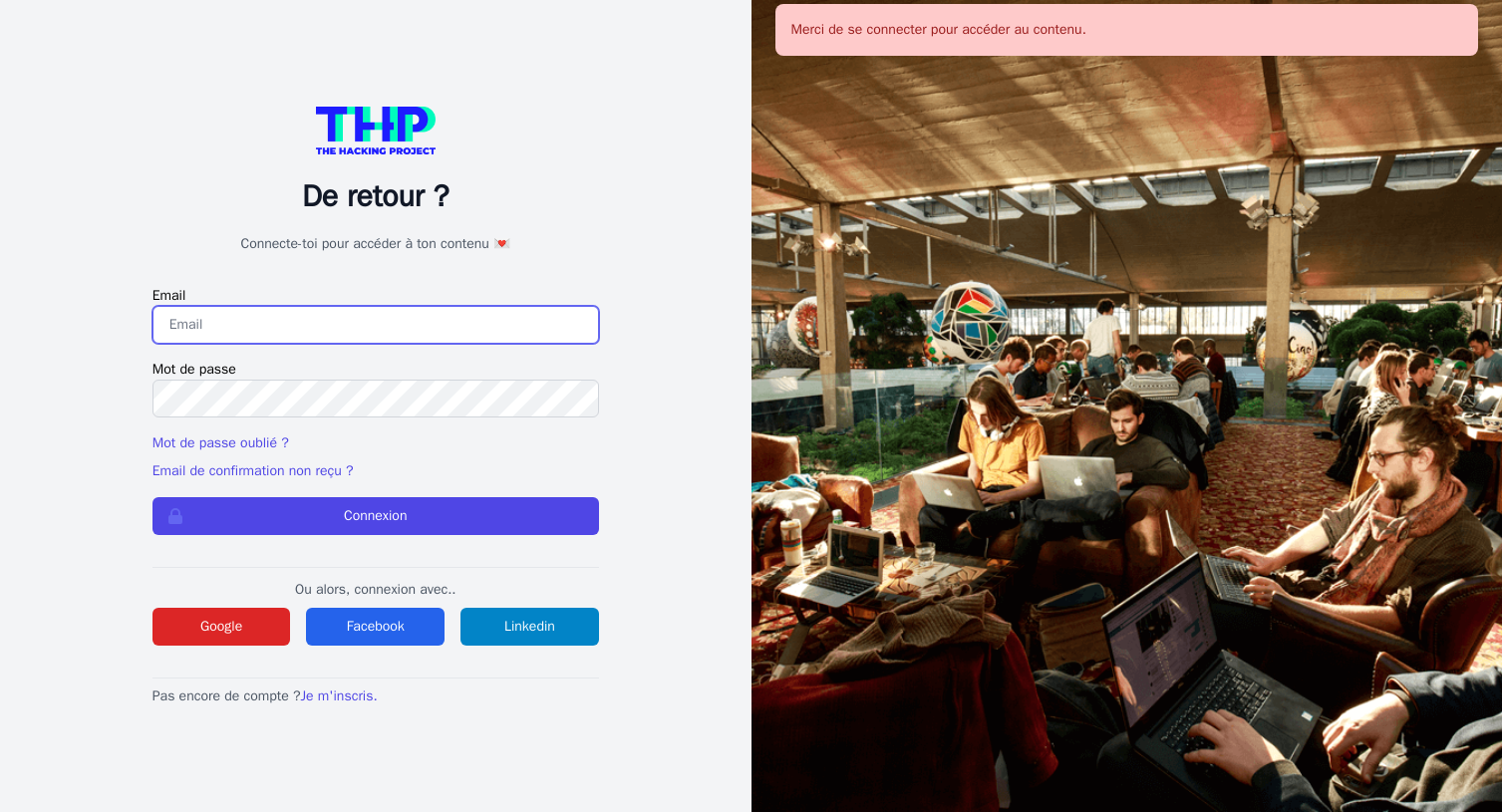 type on "leaseg104@gmail.com" 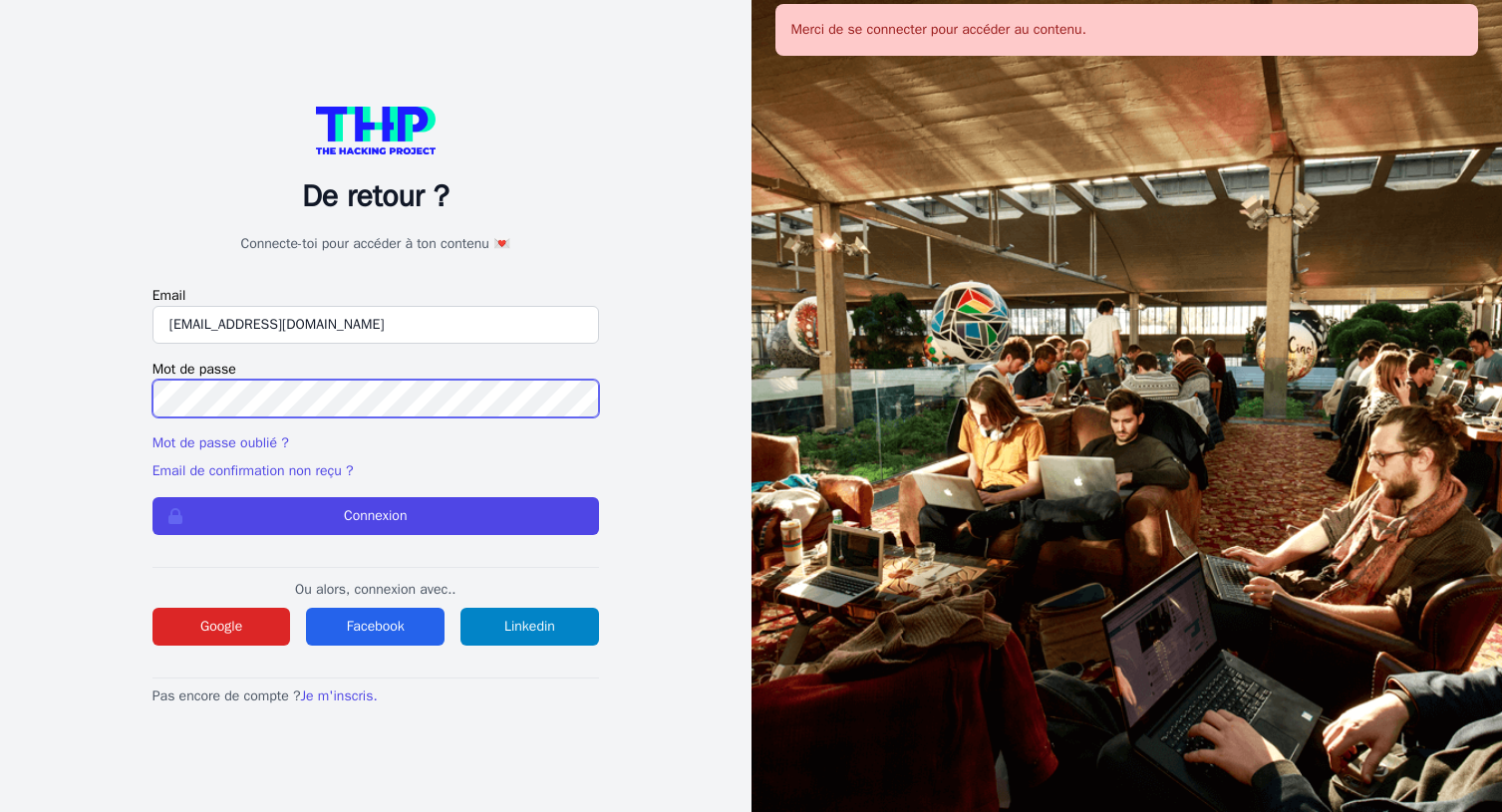click on "Connexion" at bounding box center (376, 516) 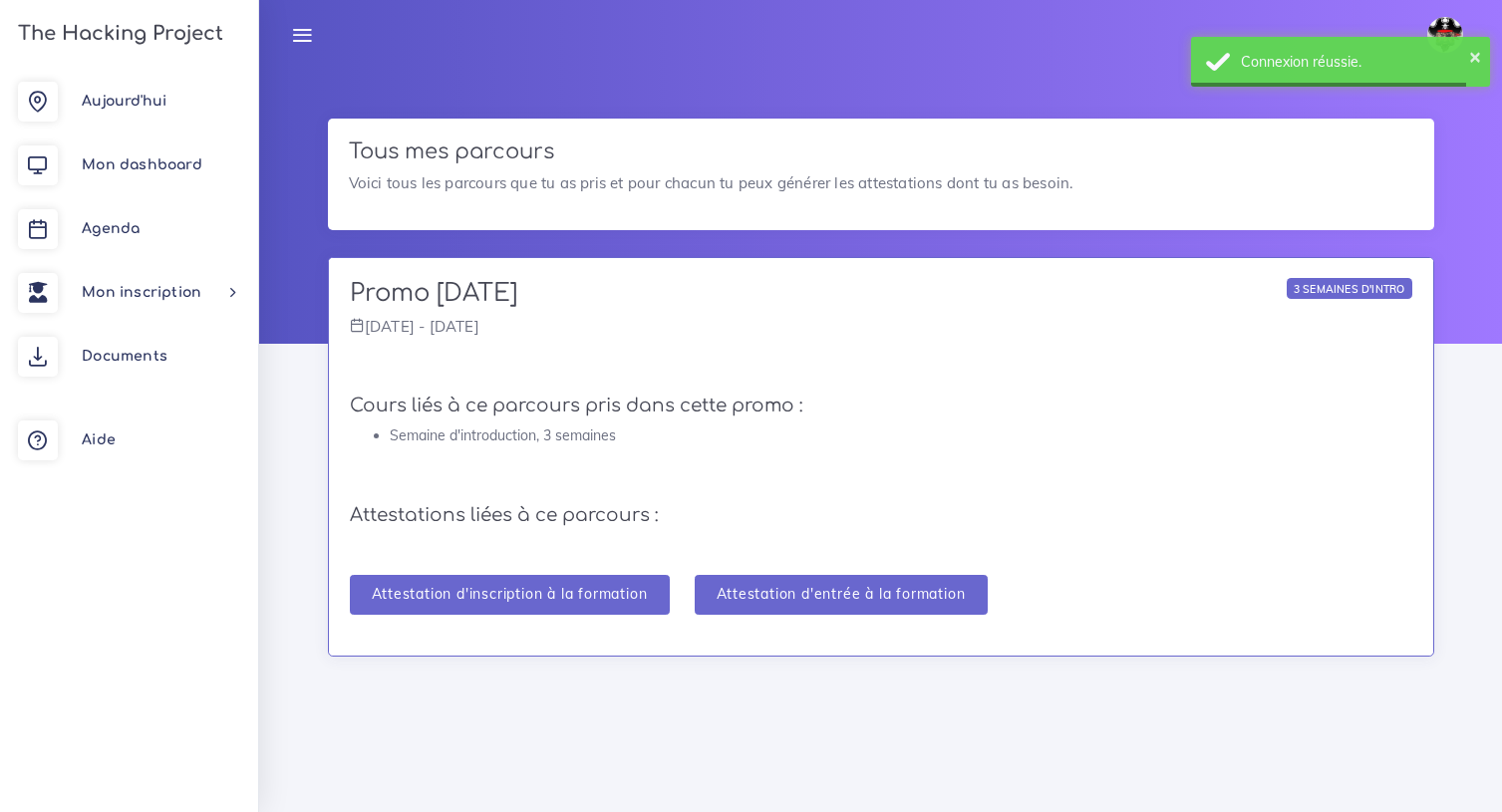 scroll, scrollTop: 0, scrollLeft: 0, axis: both 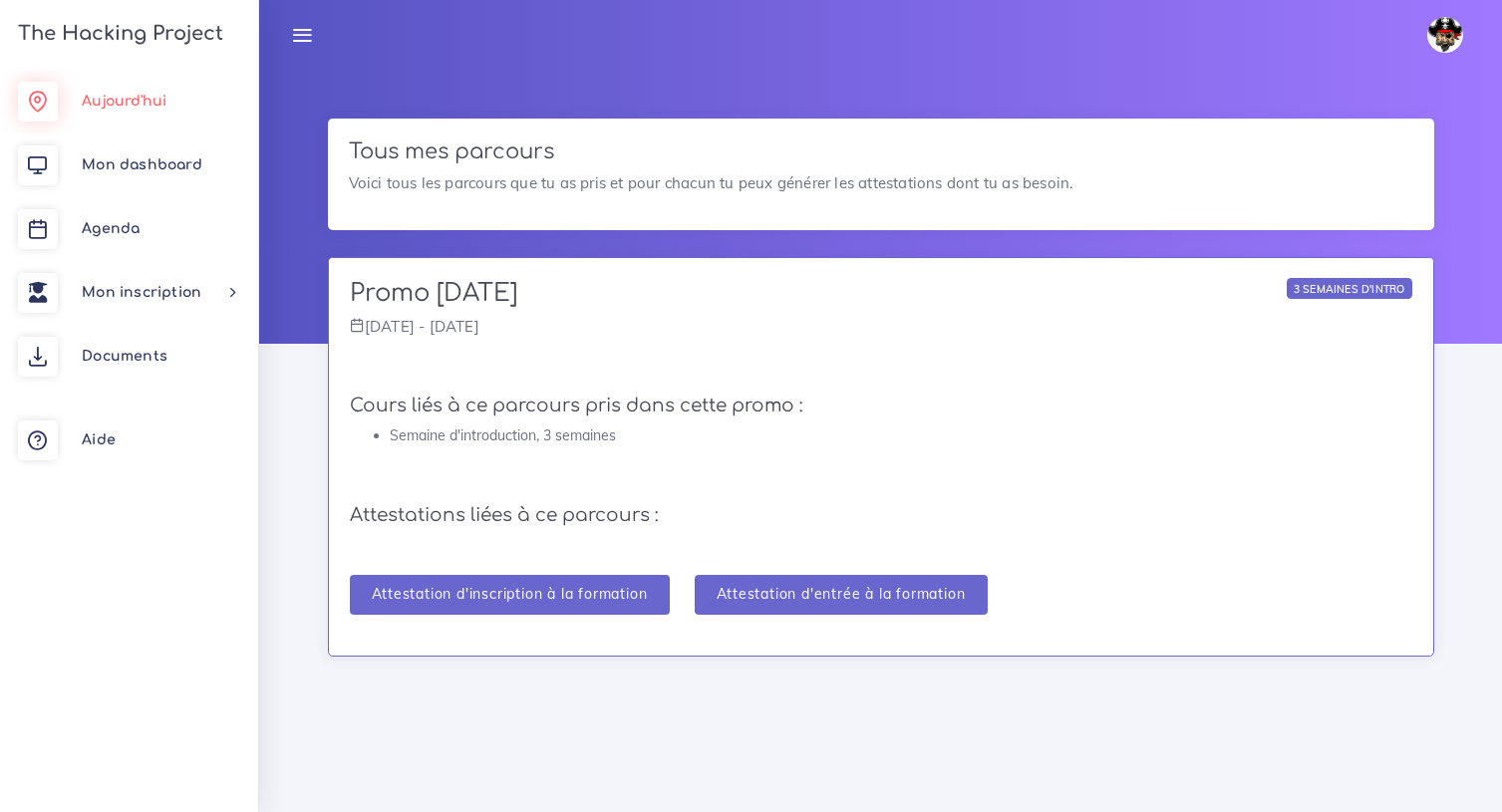 click on "Aujourd'hui" at bounding box center [124, 101] 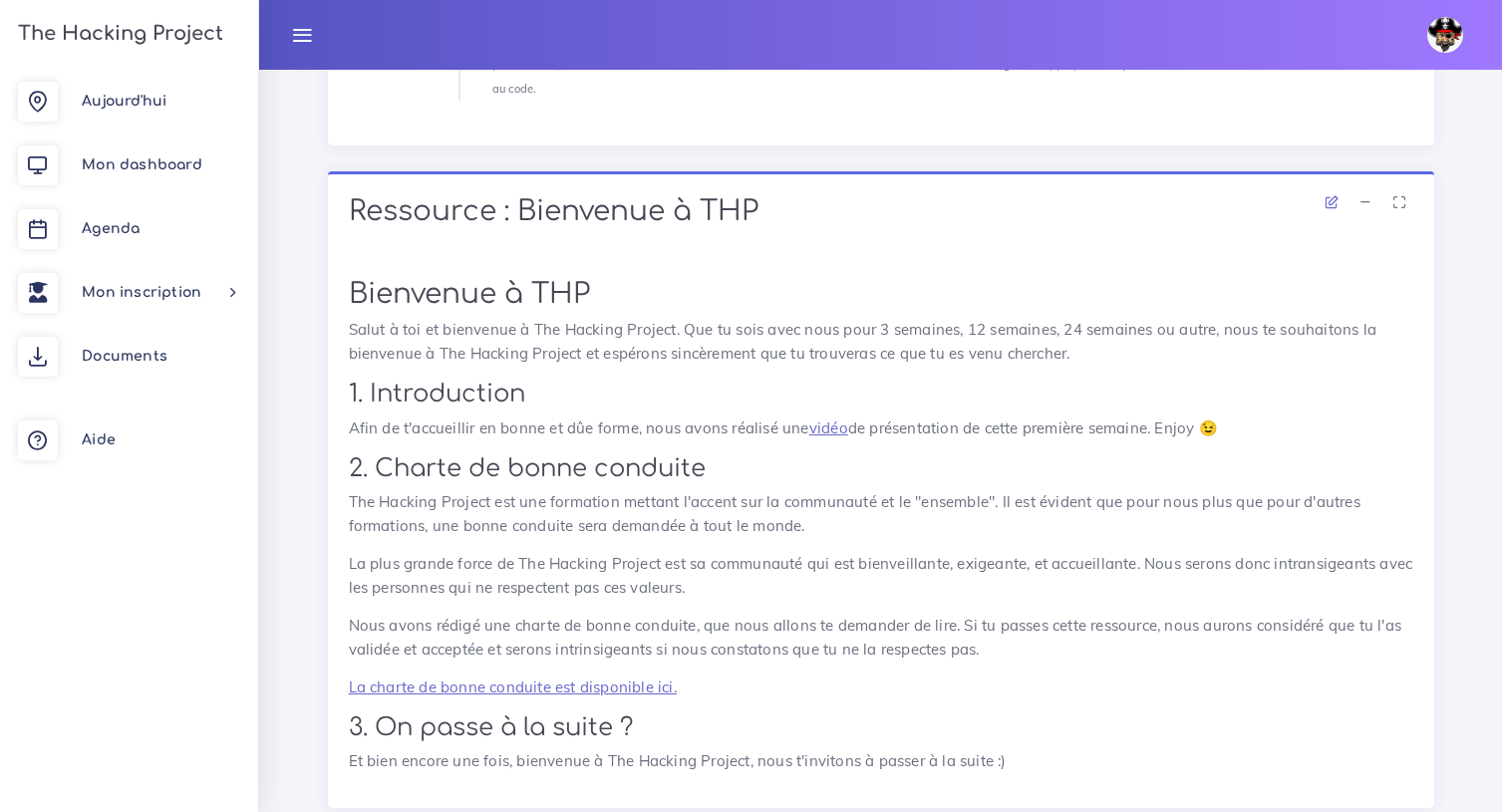 scroll, scrollTop: 1015, scrollLeft: 0, axis: vertical 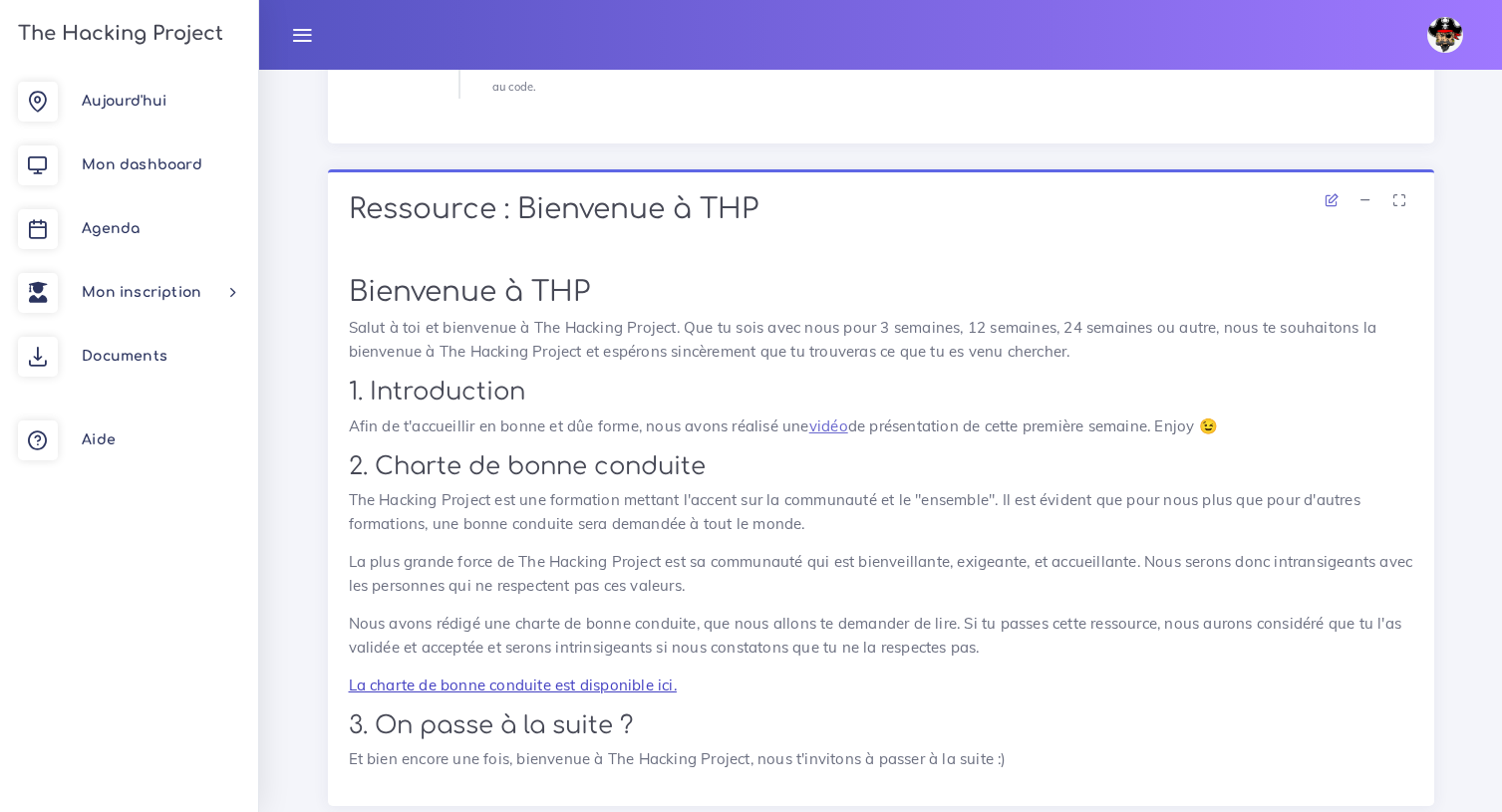 click on "La charte de bonne conduite est disponible ici." at bounding box center (512, 684) 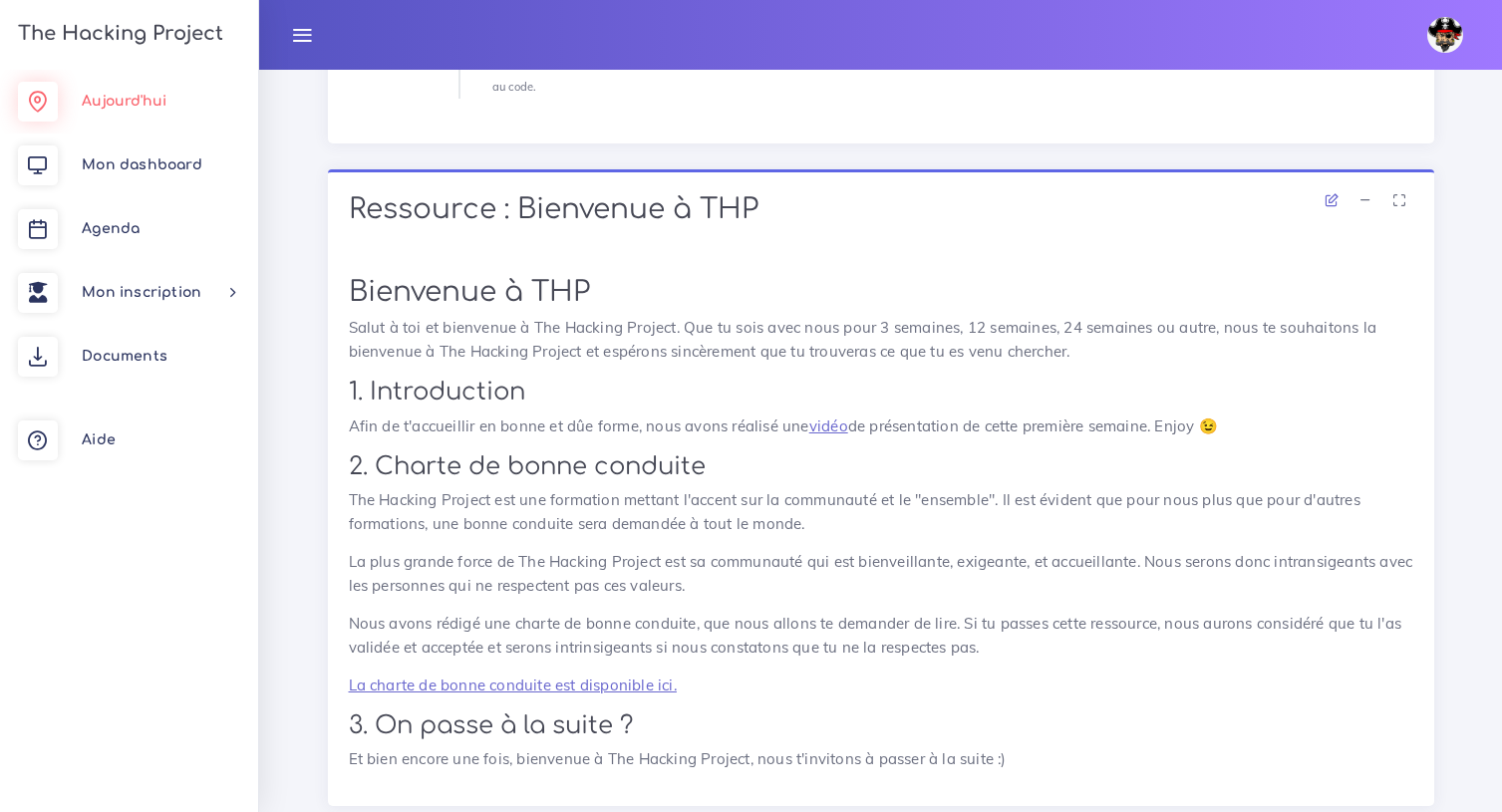 click on "Aujourd'hui" at bounding box center [124, 101] 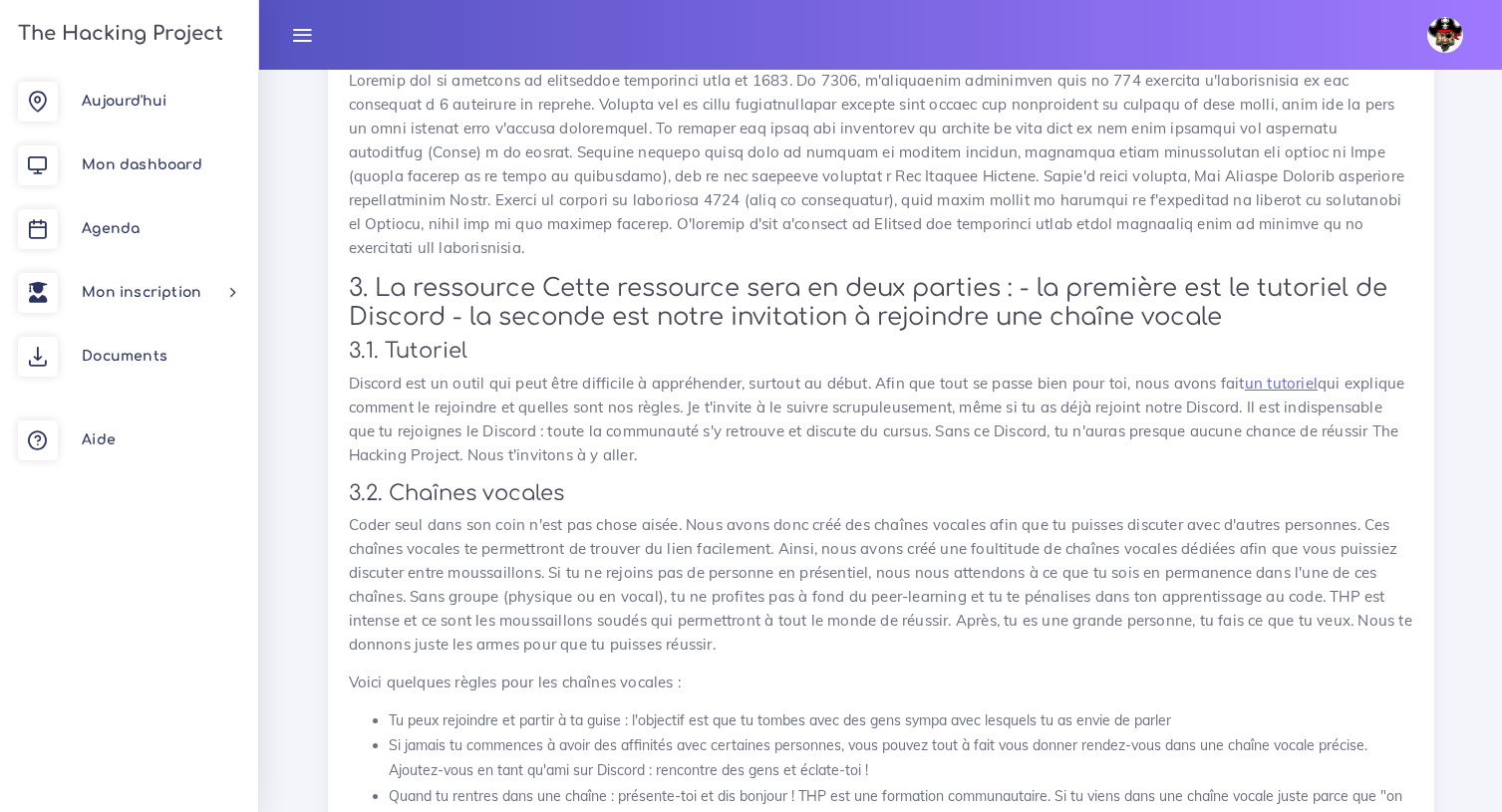 scroll, scrollTop: 2079, scrollLeft: 0, axis: vertical 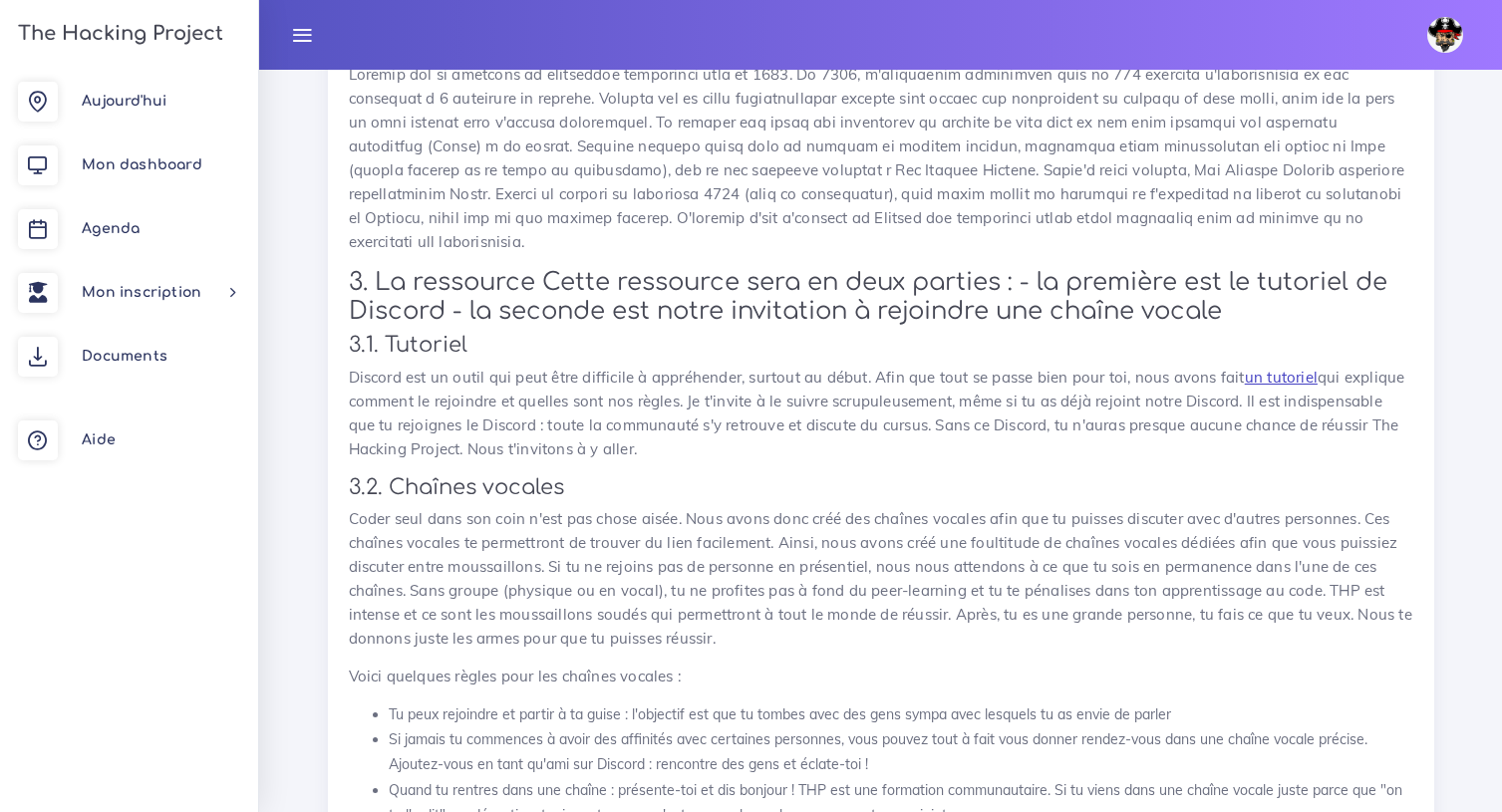 click on "un tutoriel" at bounding box center [1281, 377] 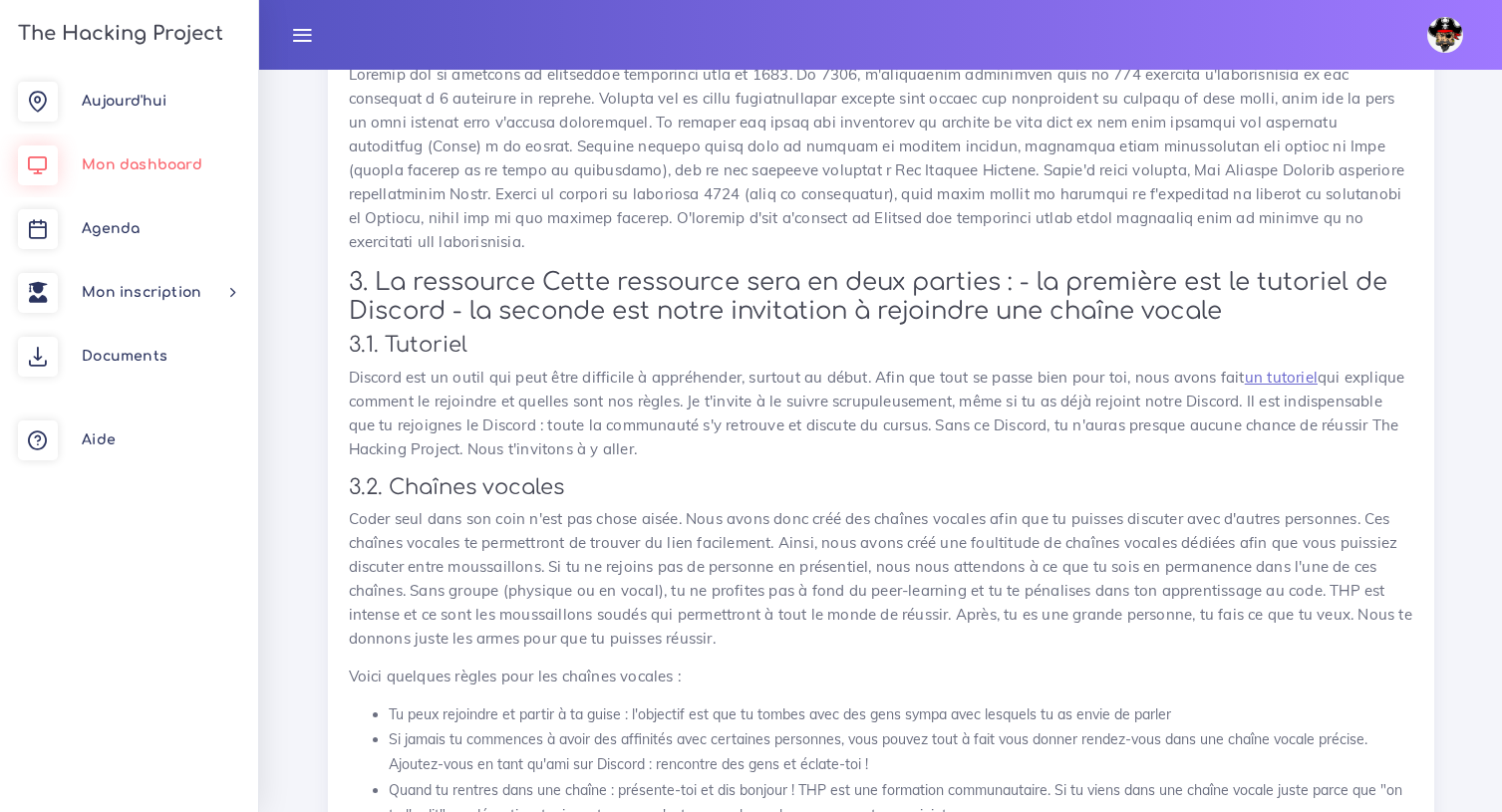 click on "Mon dashboard" at bounding box center [142, 164] 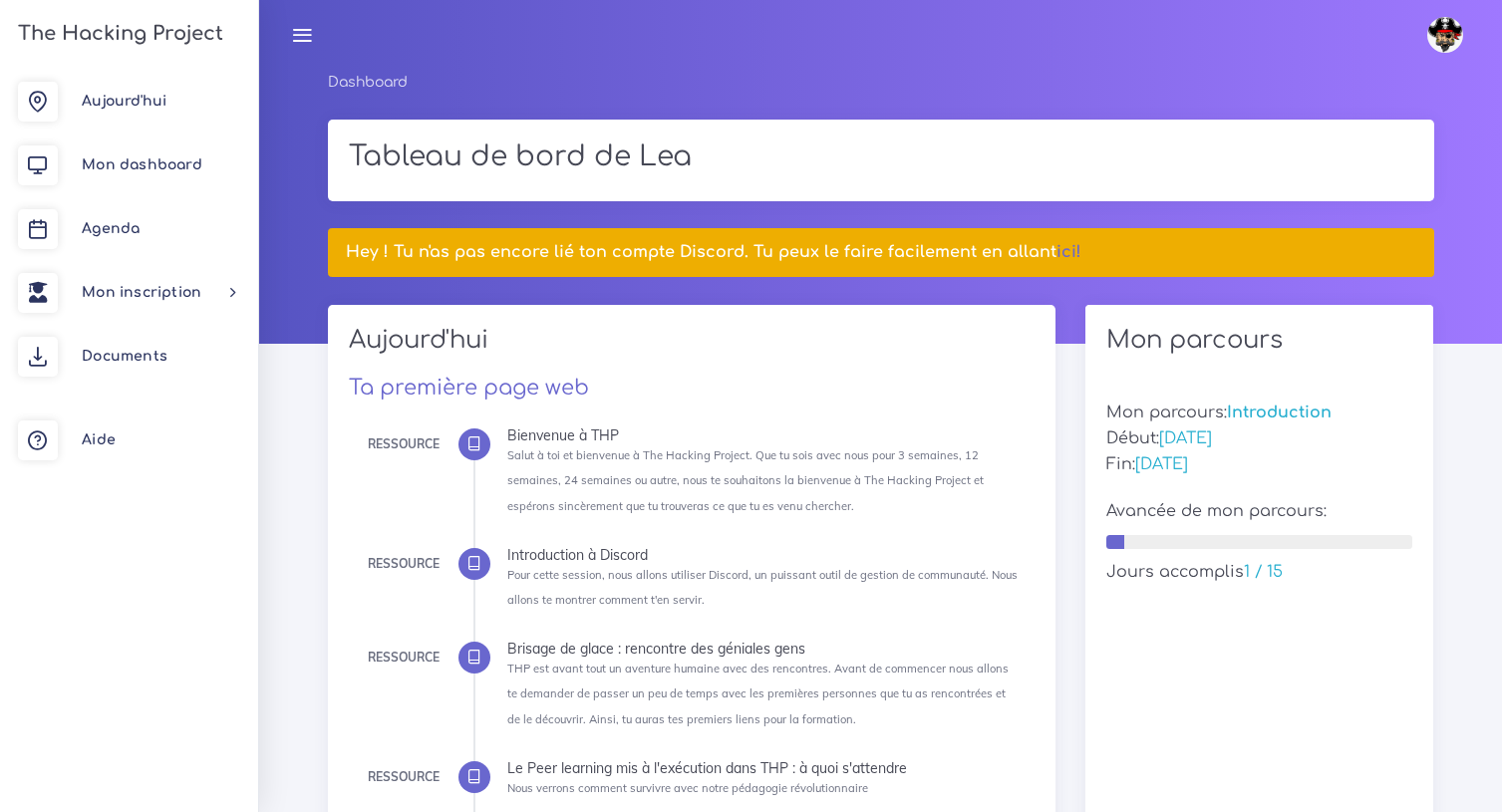 scroll, scrollTop: 0, scrollLeft: 0, axis: both 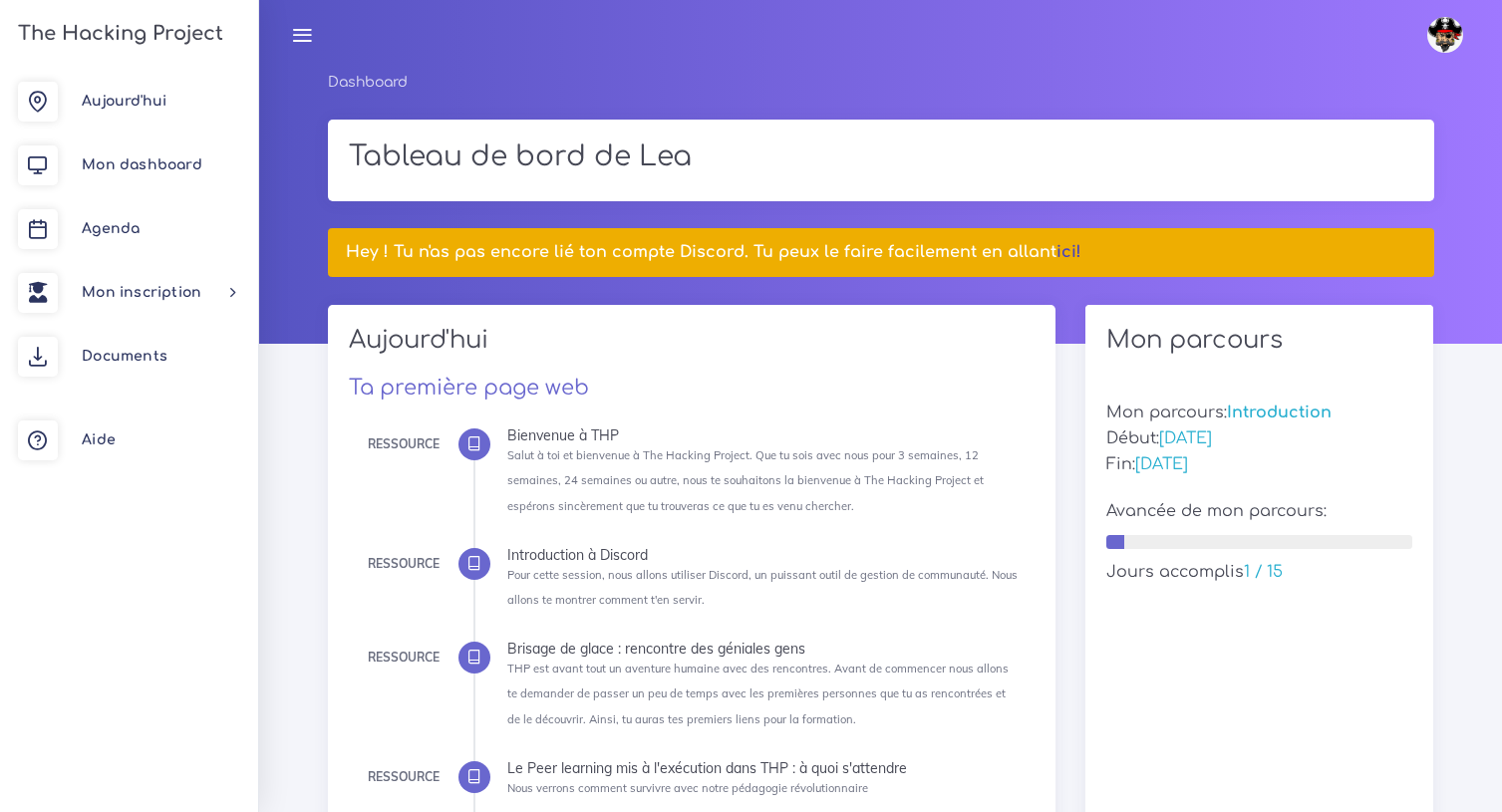 click on "ici!" at bounding box center [1068, 252] 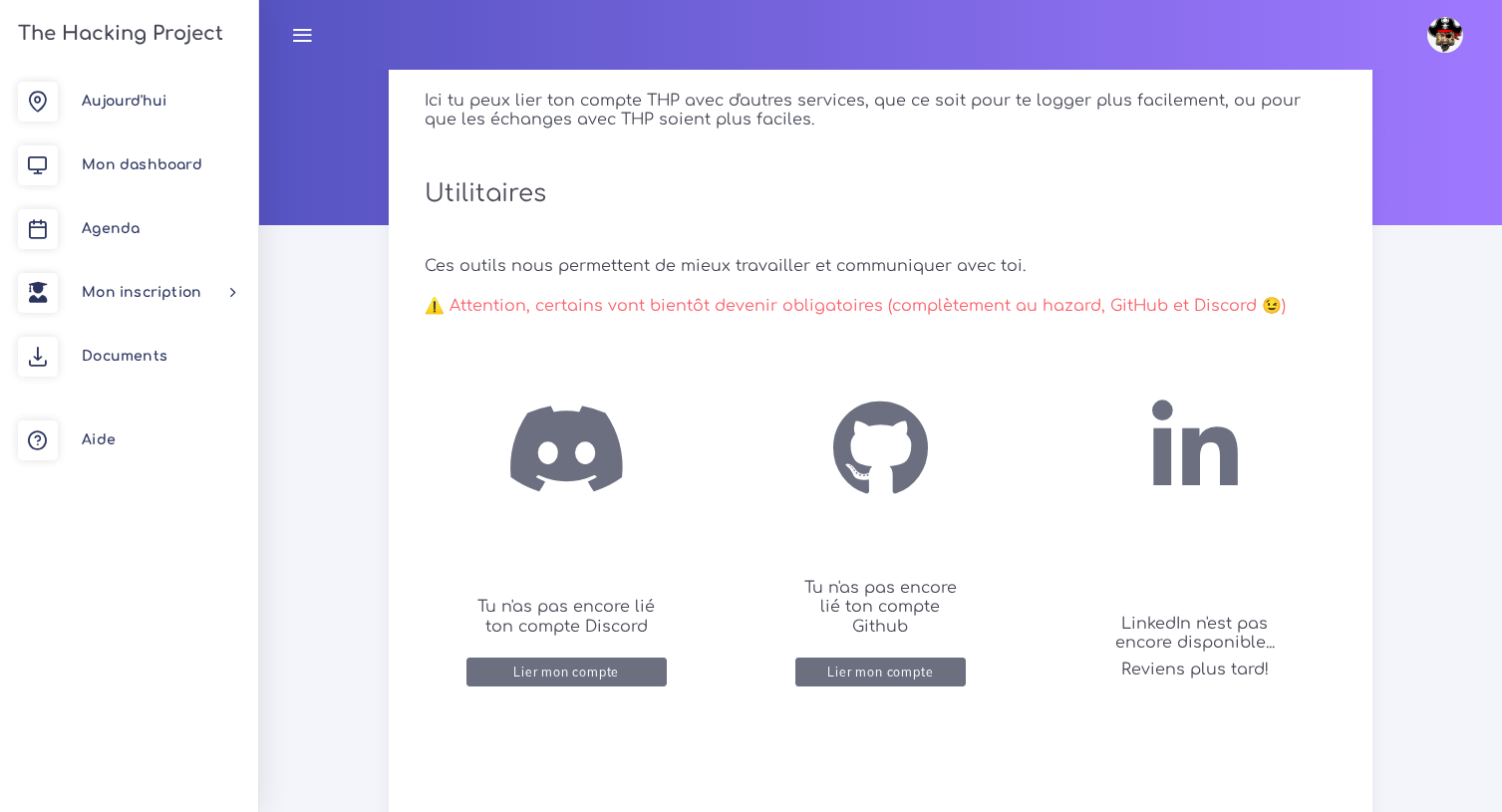 scroll, scrollTop: 152, scrollLeft: 0, axis: vertical 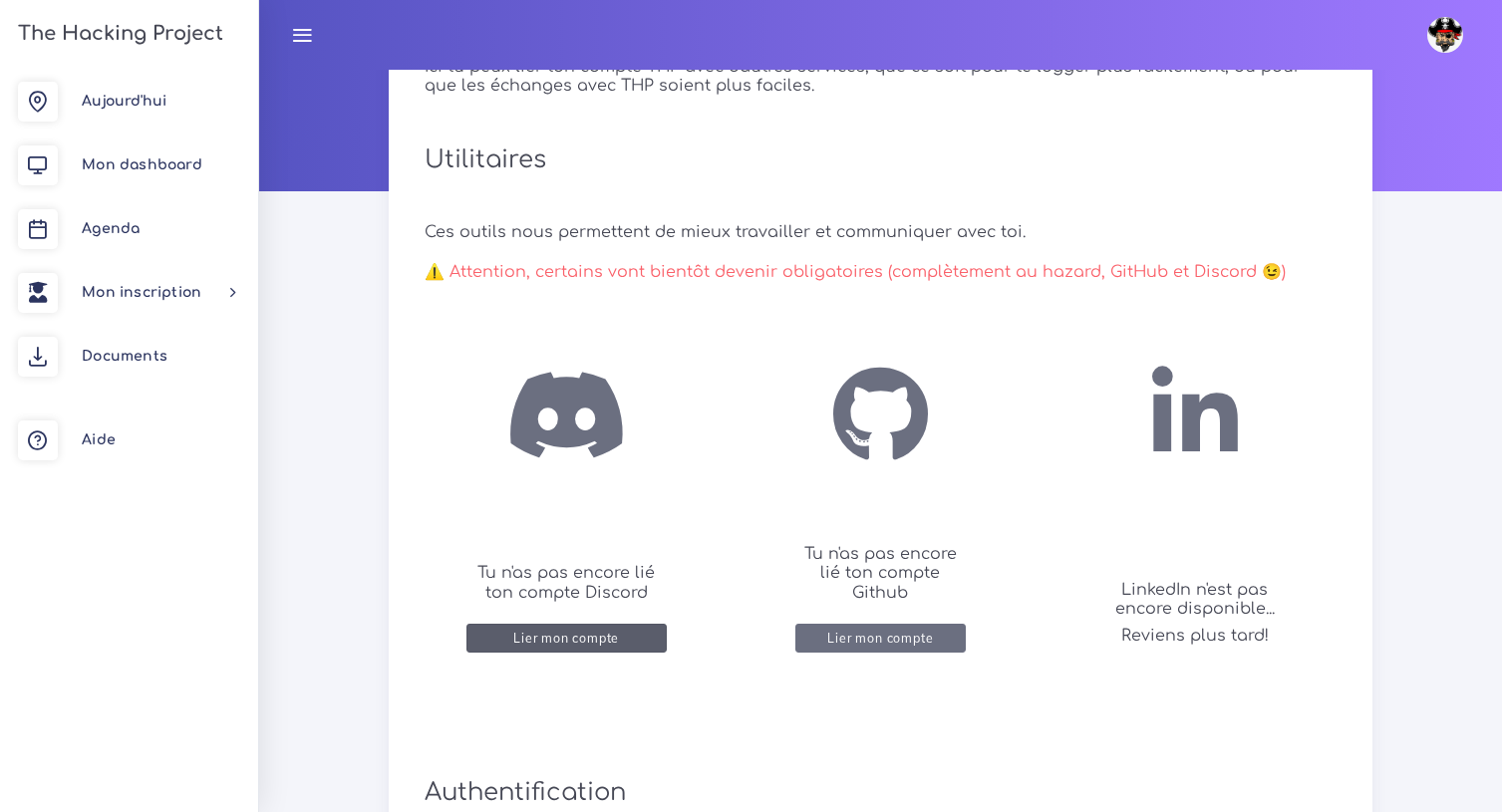click on "Lier mon compte" at bounding box center [566, 637] 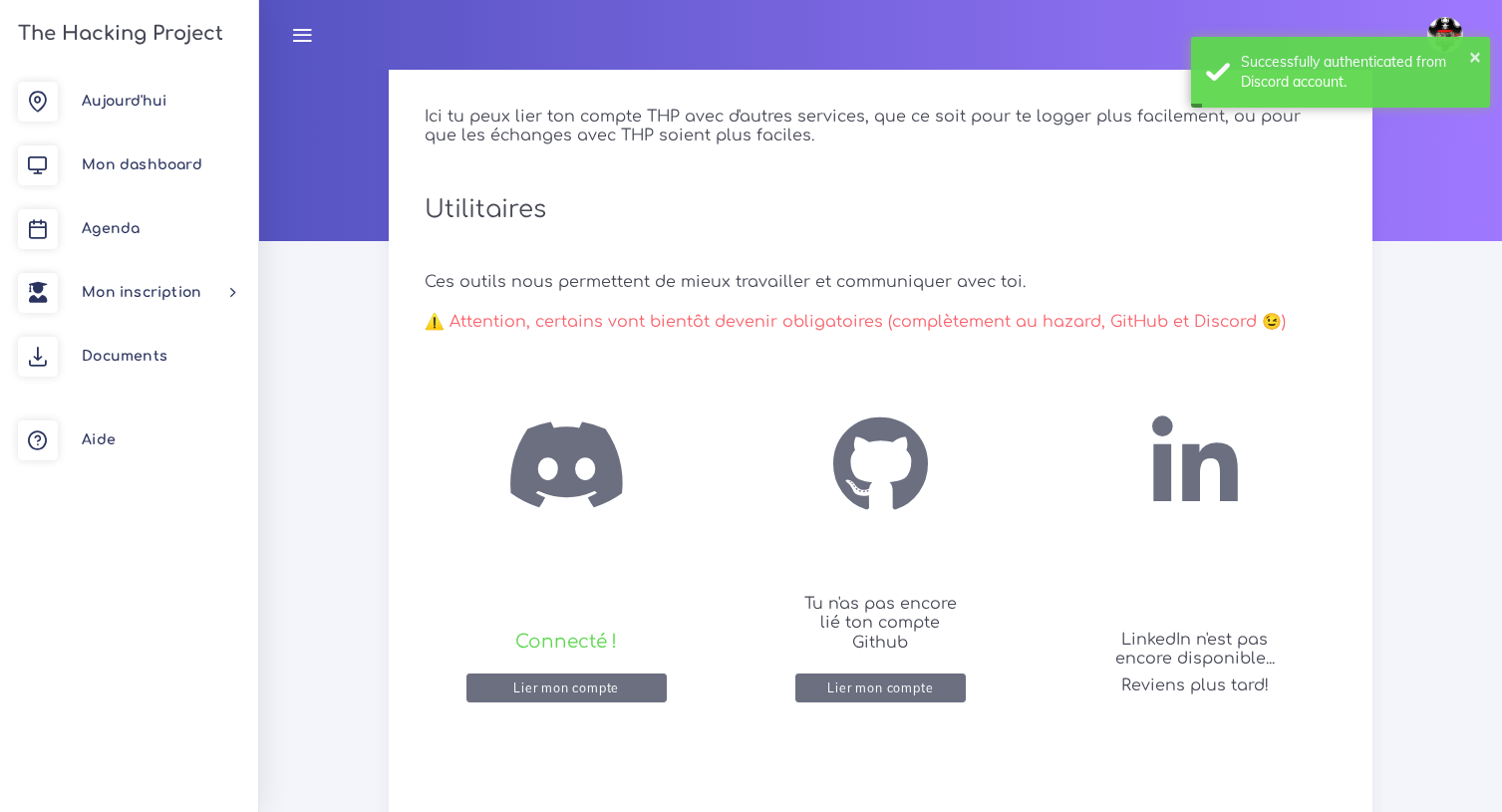 scroll, scrollTop: 113, scrollLeft: 0, axis: vertical 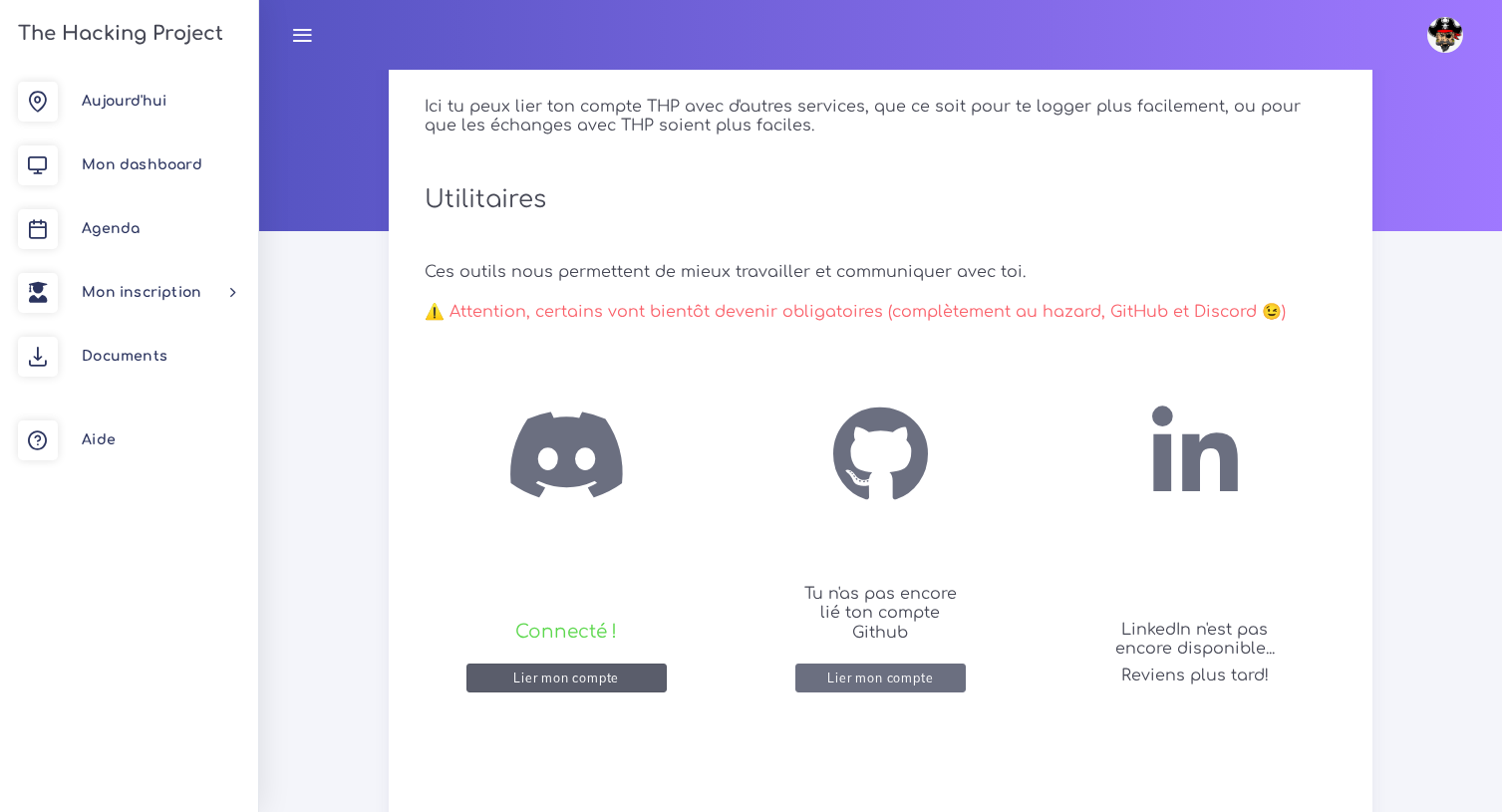 click on "Lier mon compte" at bounding box center (566, 677) 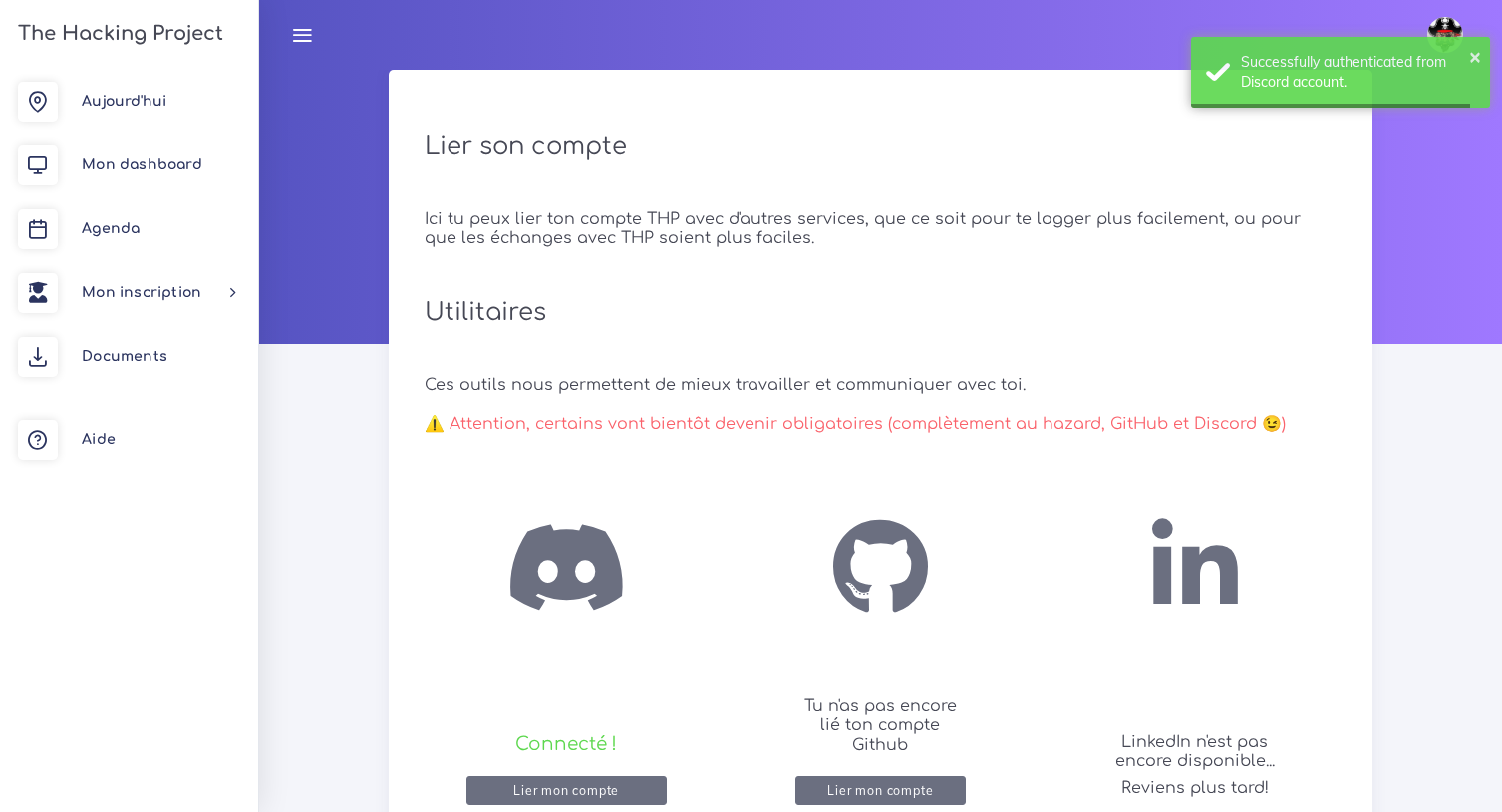 scroll, scrollTop: 0, scrollLeft: 0, axis: both 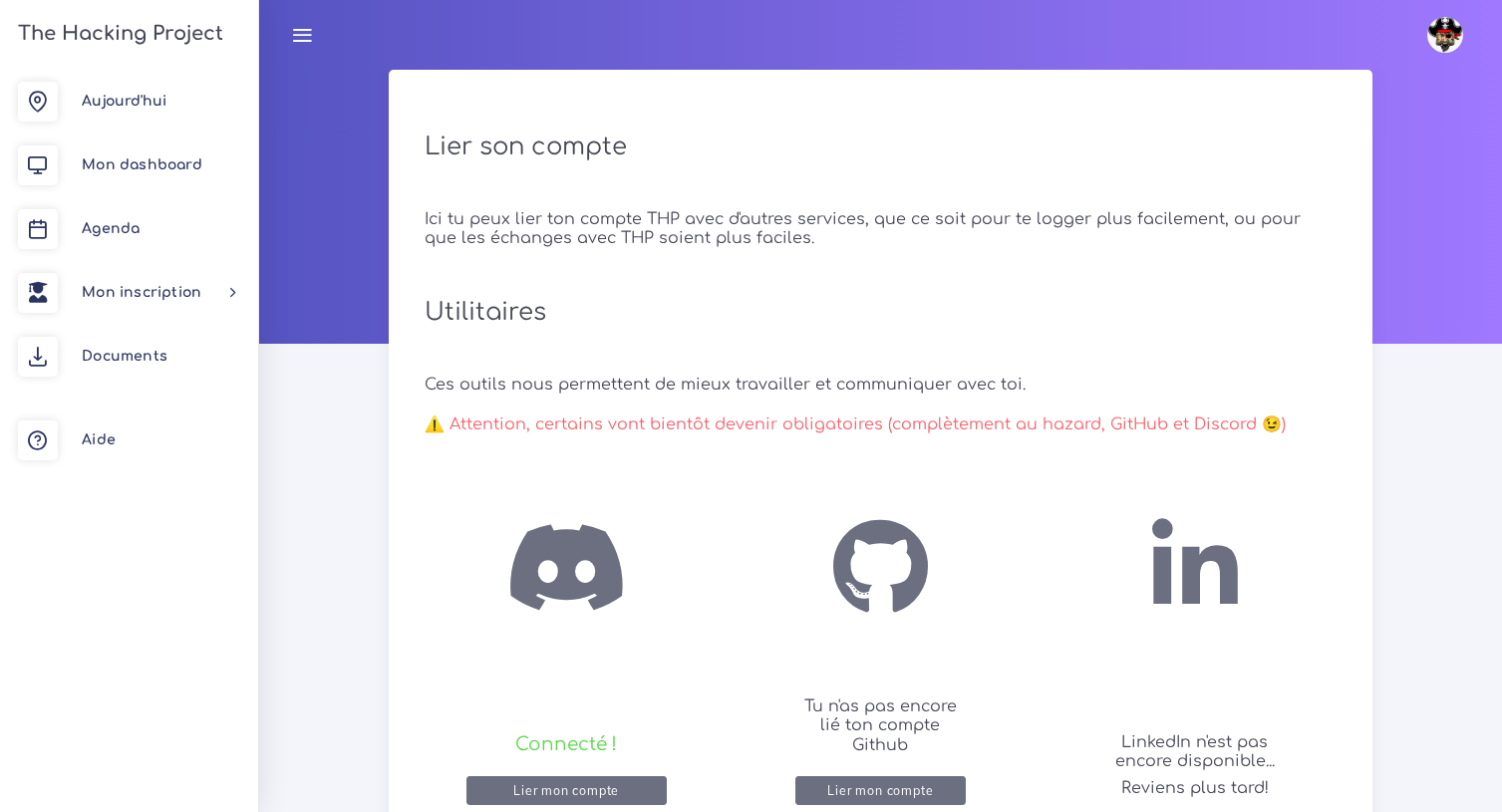 click at bounding box center (1445, 35) 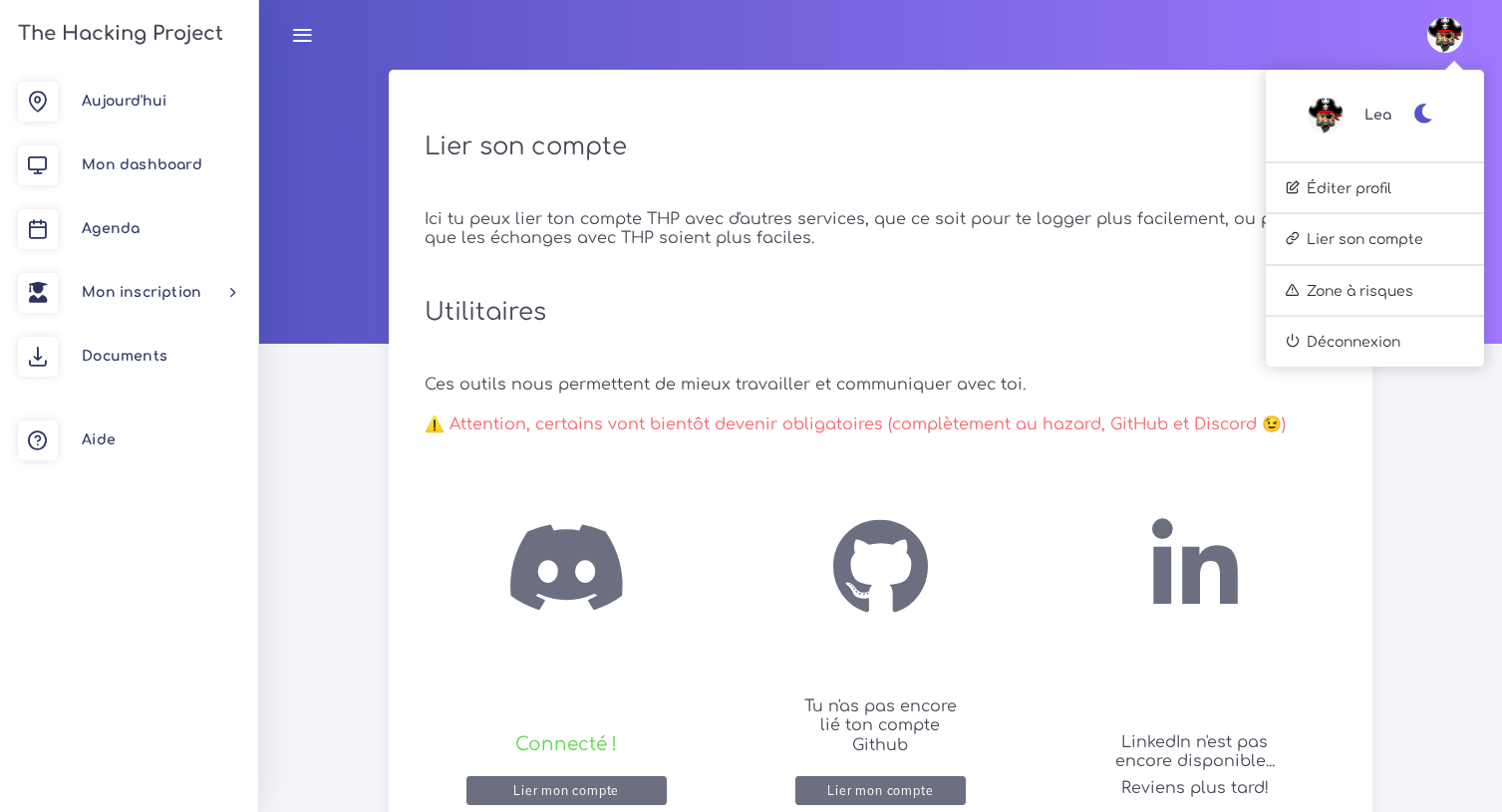 click on "Lea
Éditer profil
Lier son compte
Zone à risques
Déconnexion" at bounding box center [880, 35] 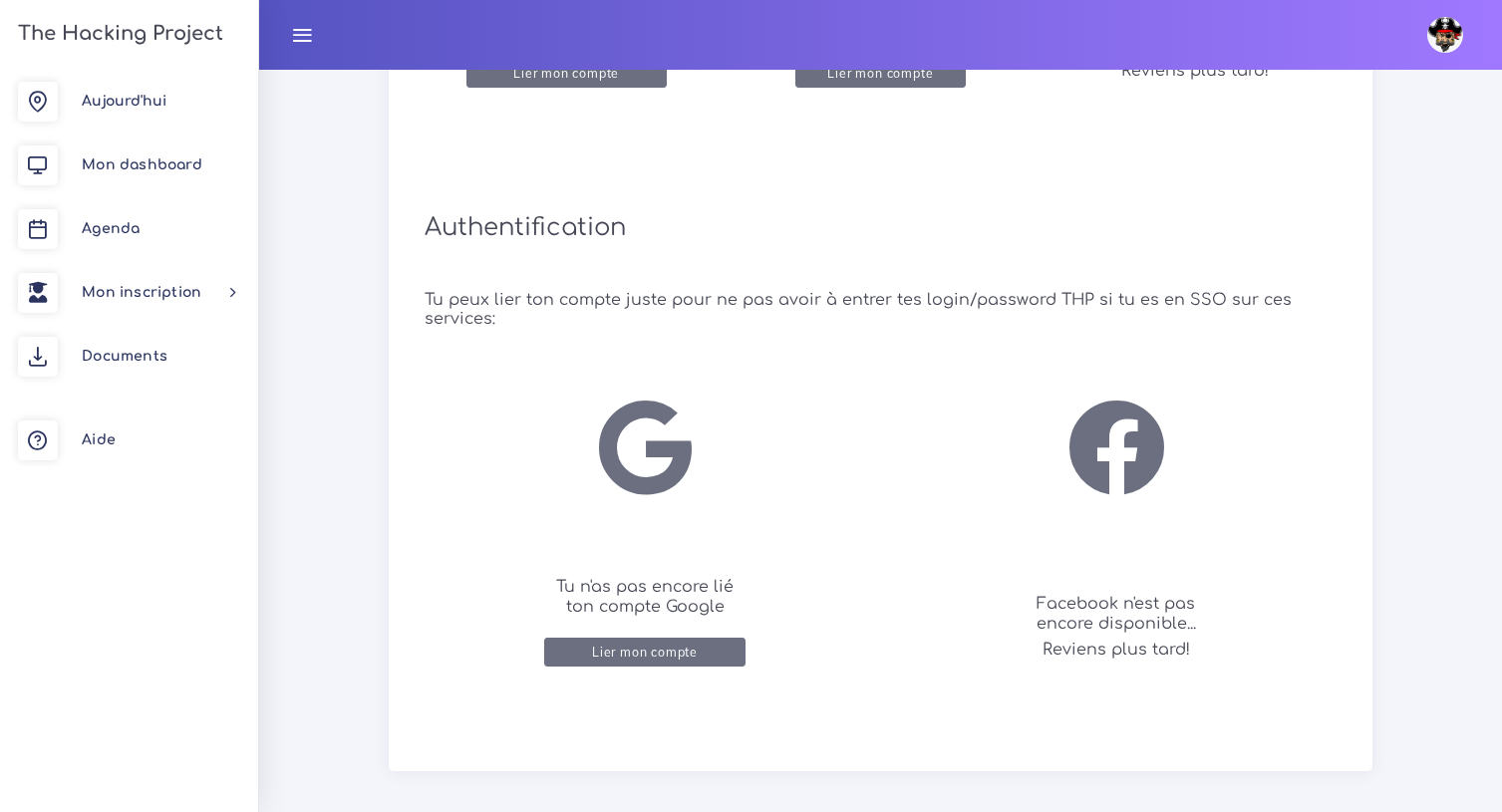 scroll, scrollTop: 718, scrollLeft: 0, axis: vertical 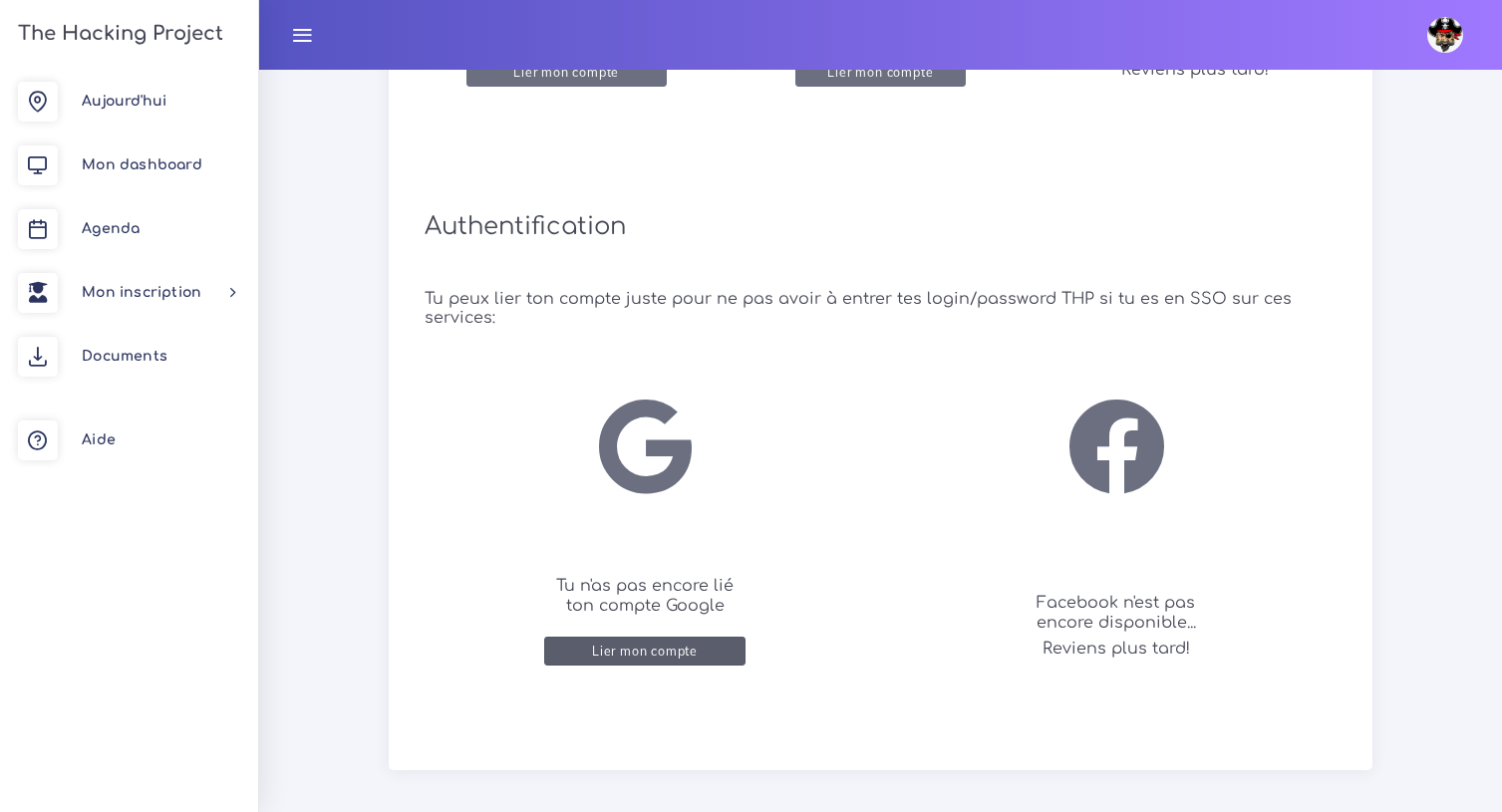 click on "Lier mon compte" at bounding box center [645, 651] 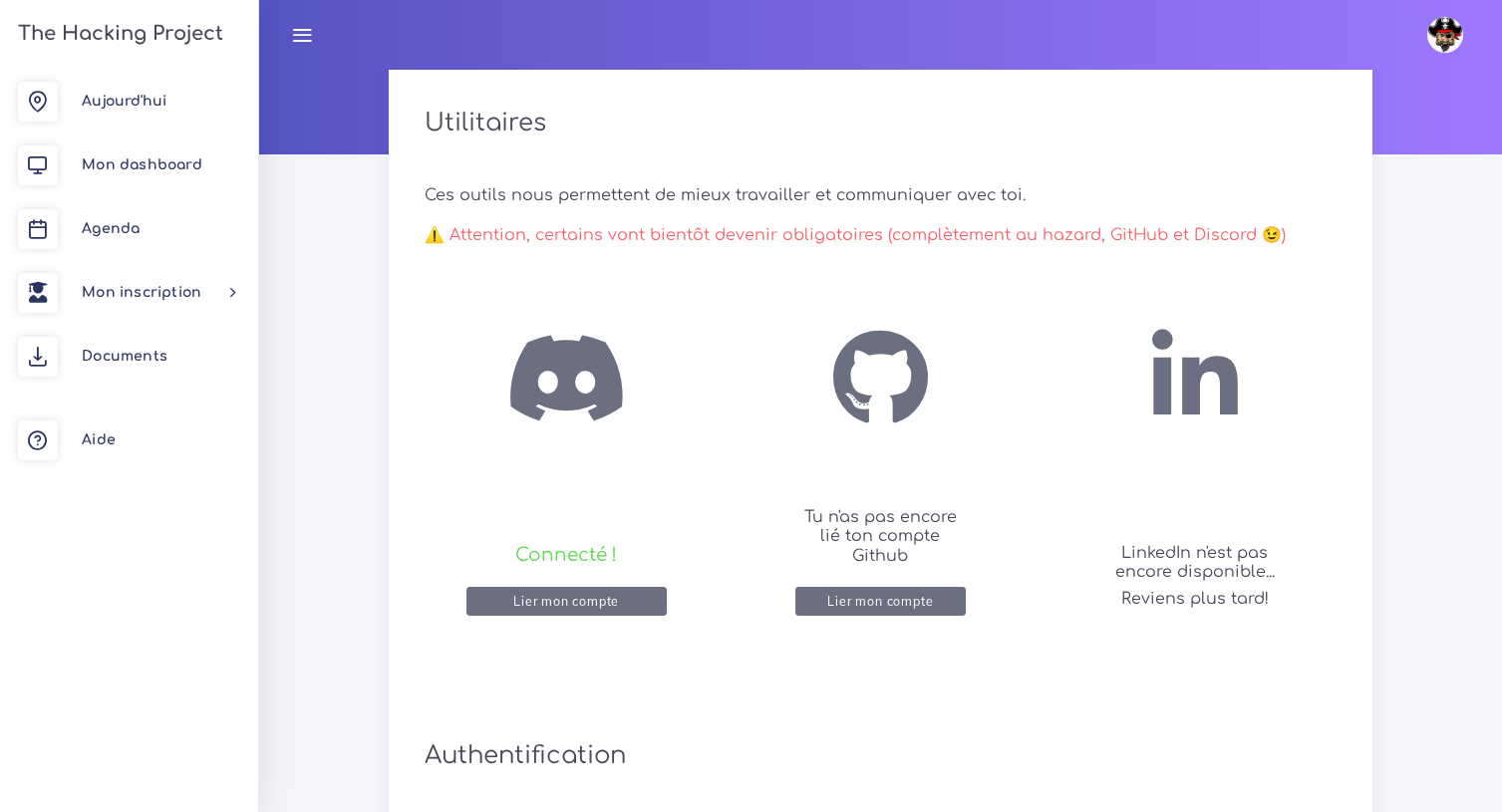 scroll, scrollTop: 191, scrollLeft: 0, axis: vertical 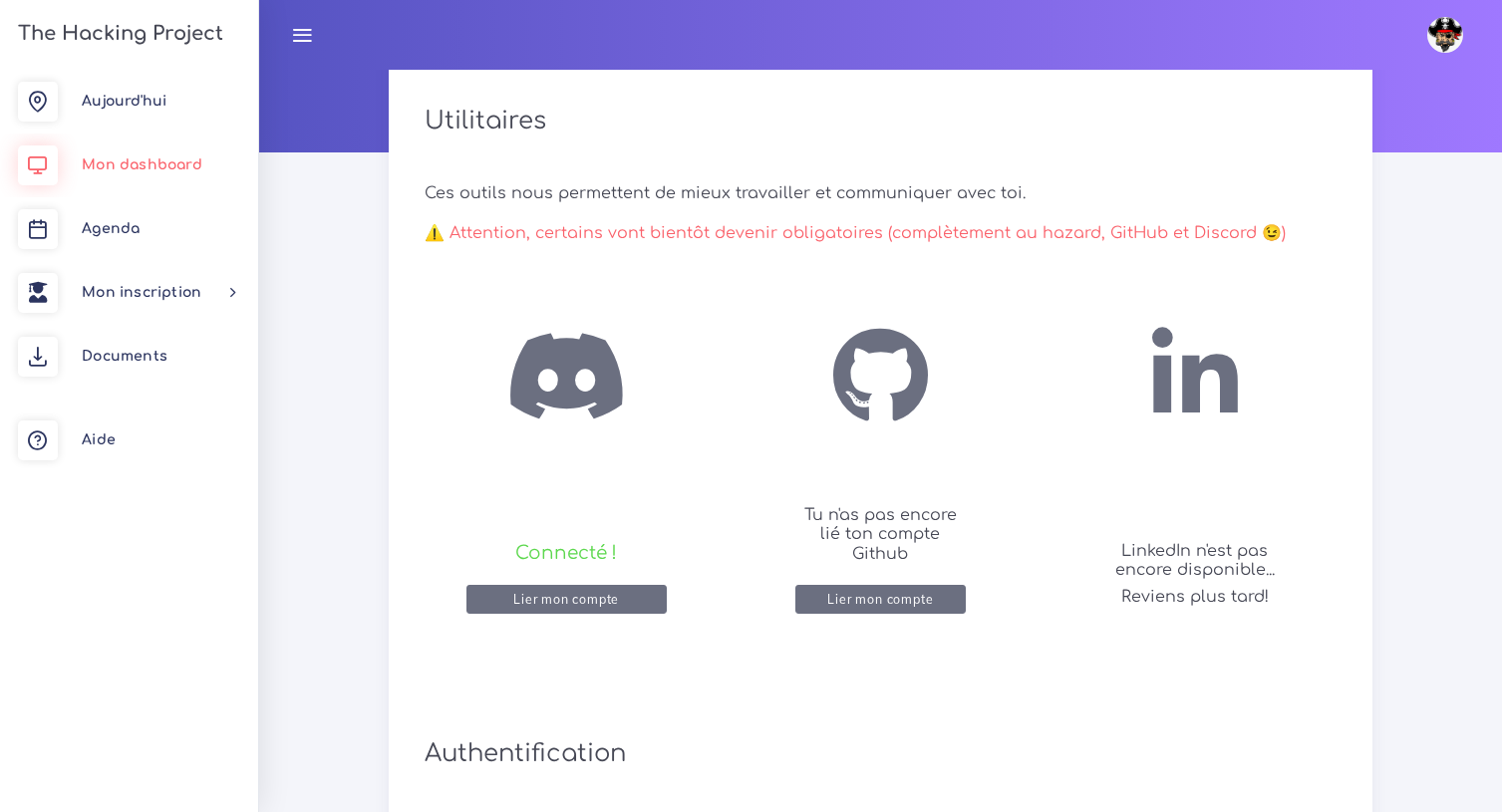 click on "Mon dashboard" at bounding box center [142, 164] 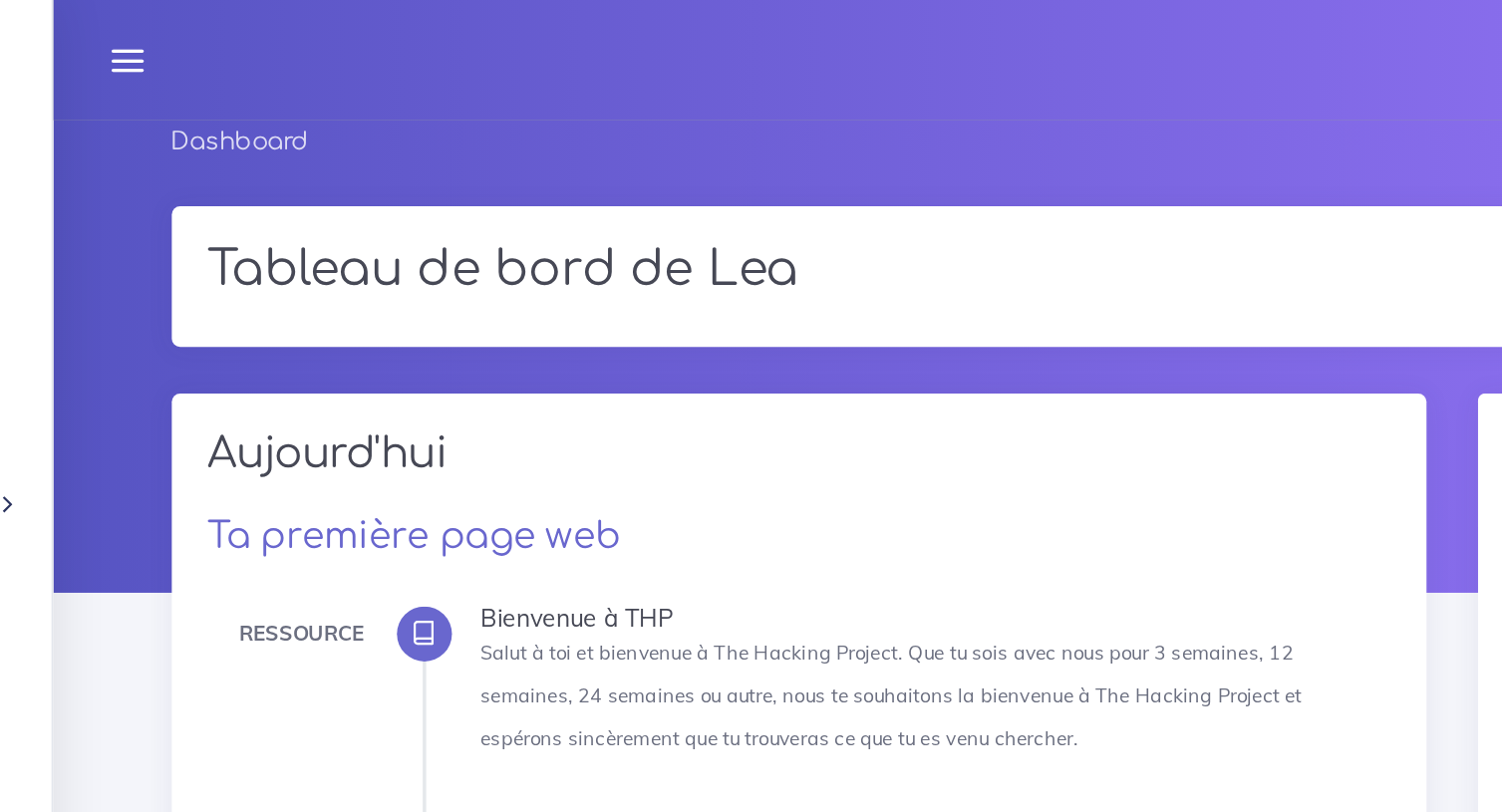scroll, scrollTop: 0, scrollLeft: 0, axis: both 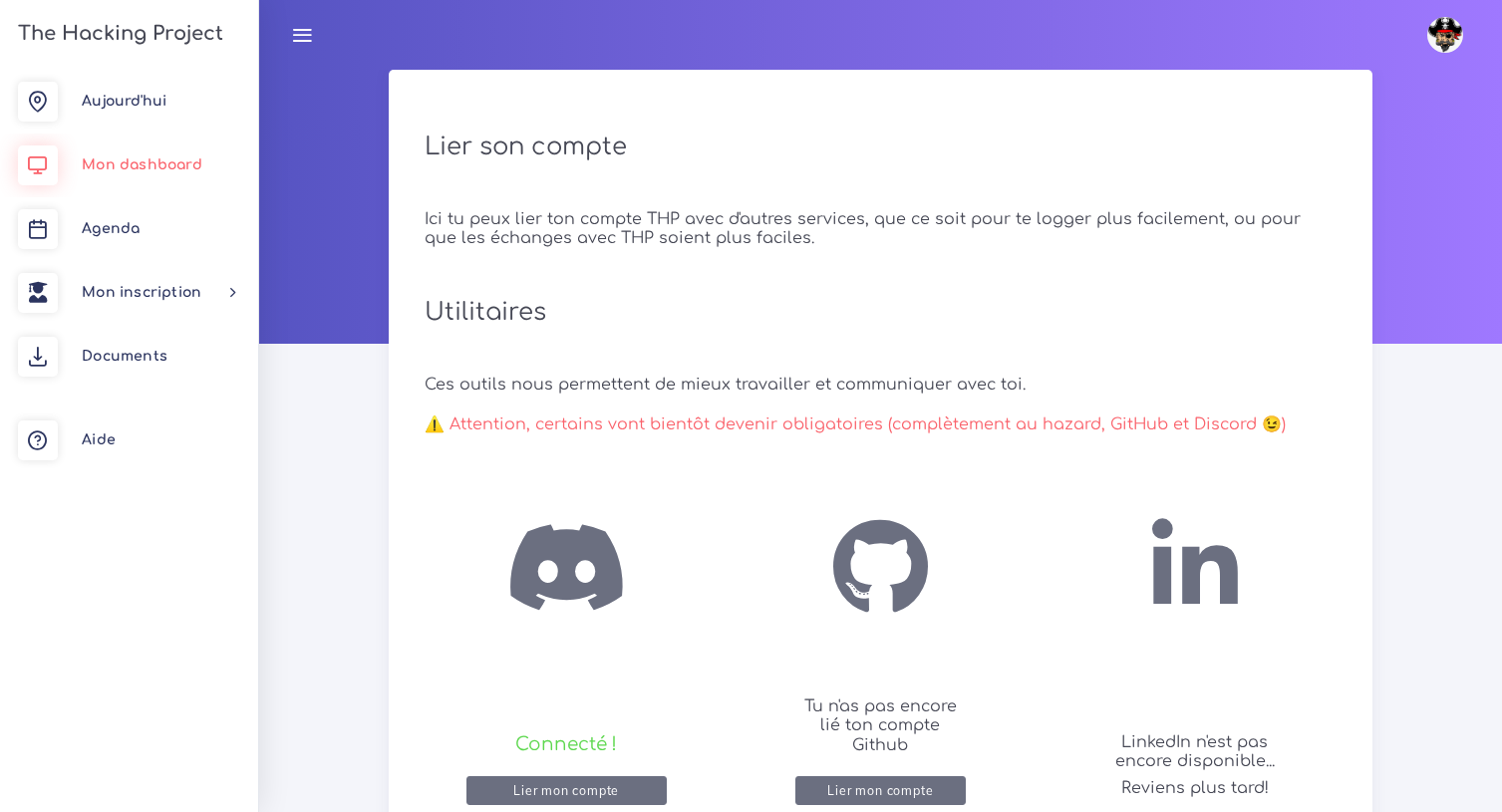 click on "Mon dashboard" at bounding box center [142, 164] 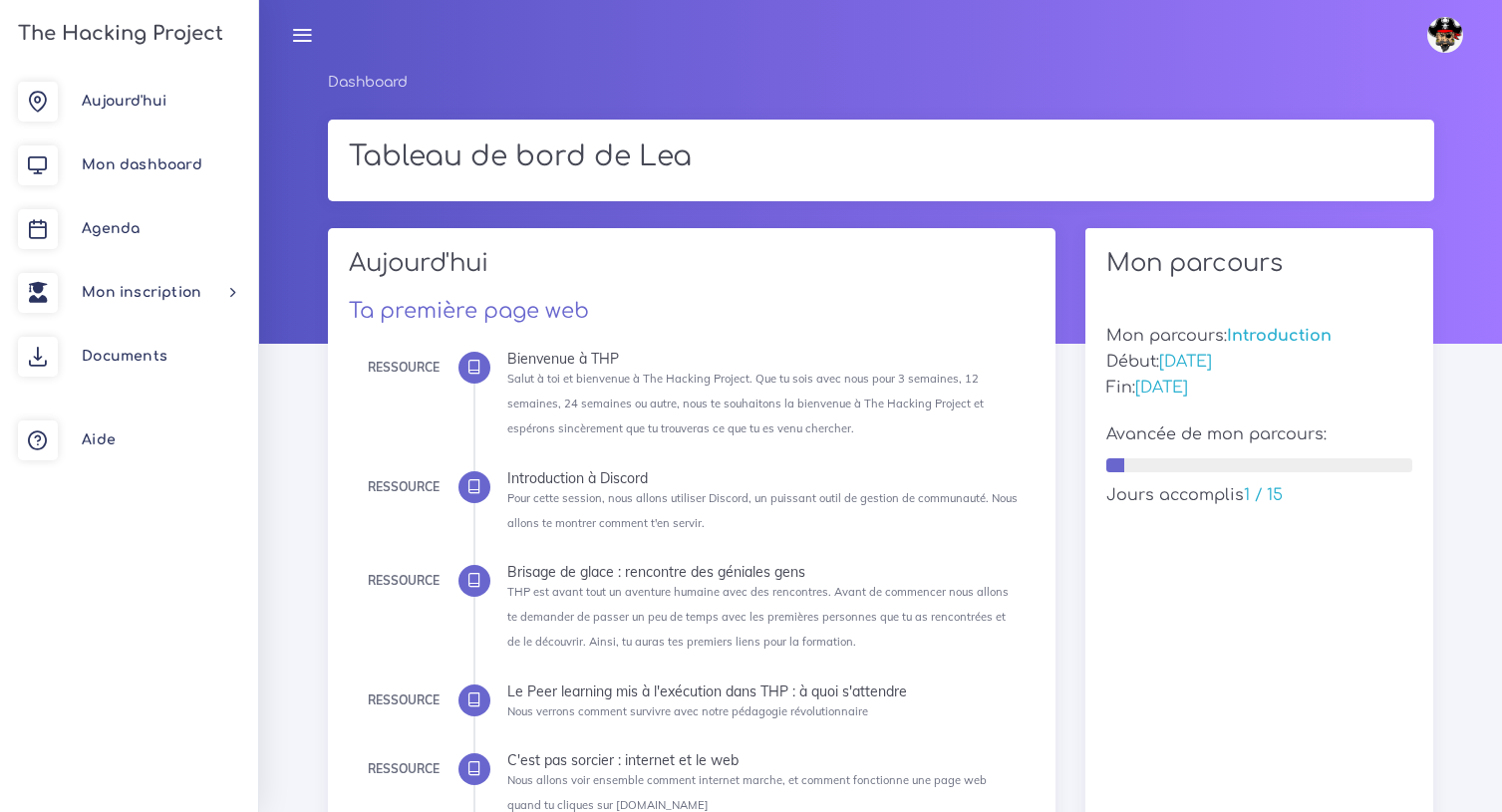 scroll, scrollTop: 0, scrollLeft: 0, axis: both 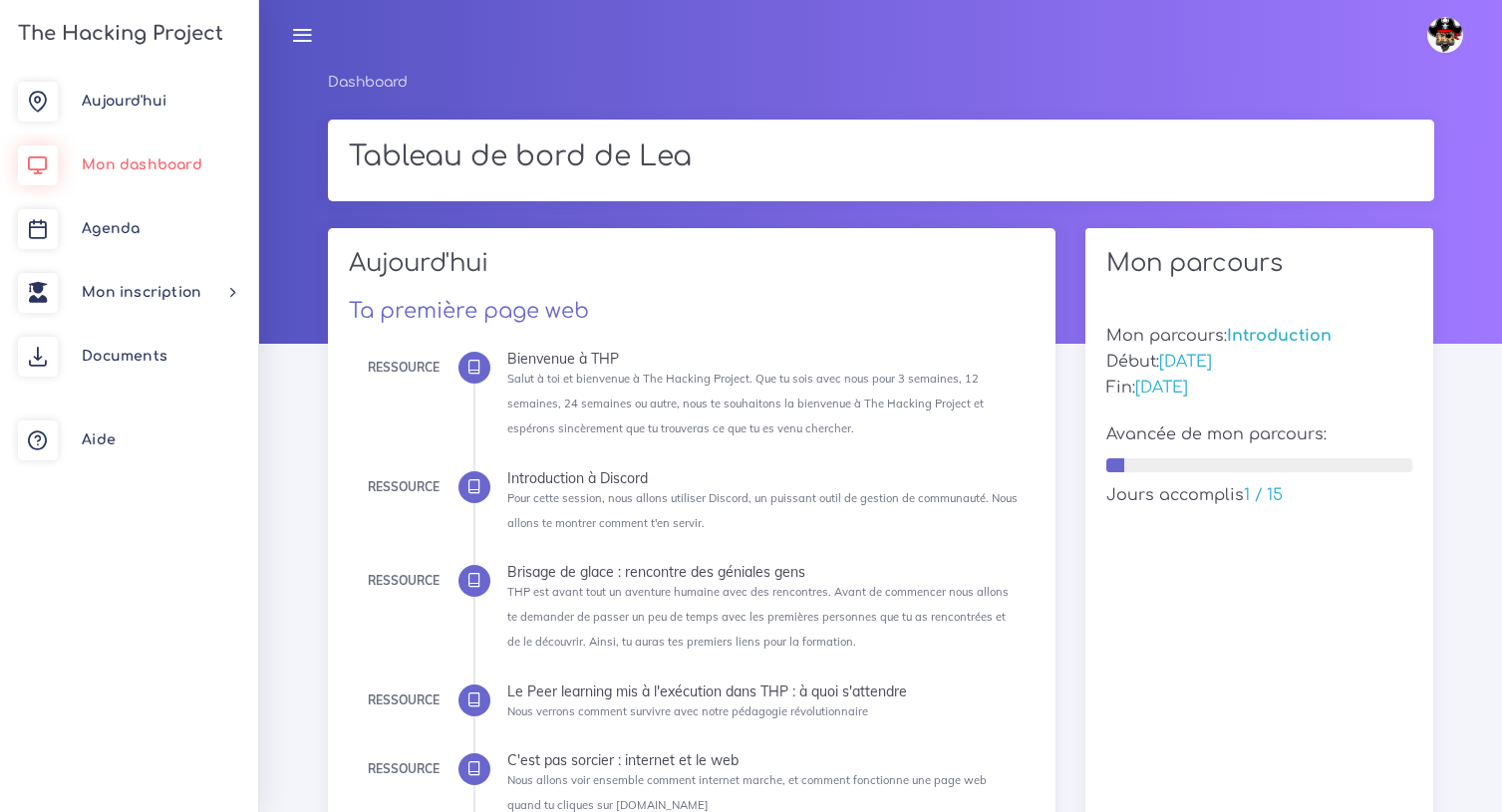 click on "Mon dashboard" at bounding box center (142, 164) 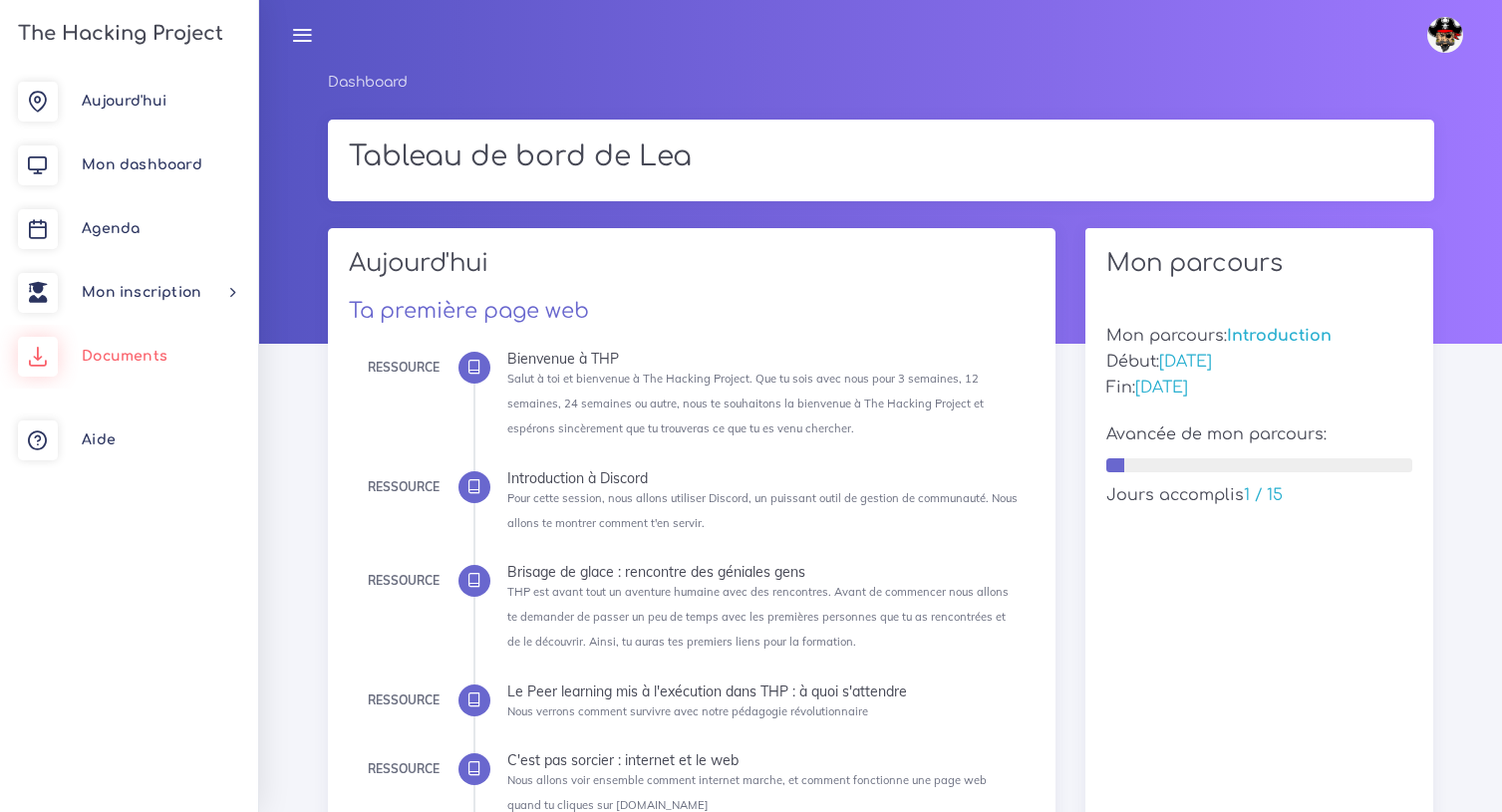 scroll, scrollTop: 0, scrollLeft: 0, axis: both 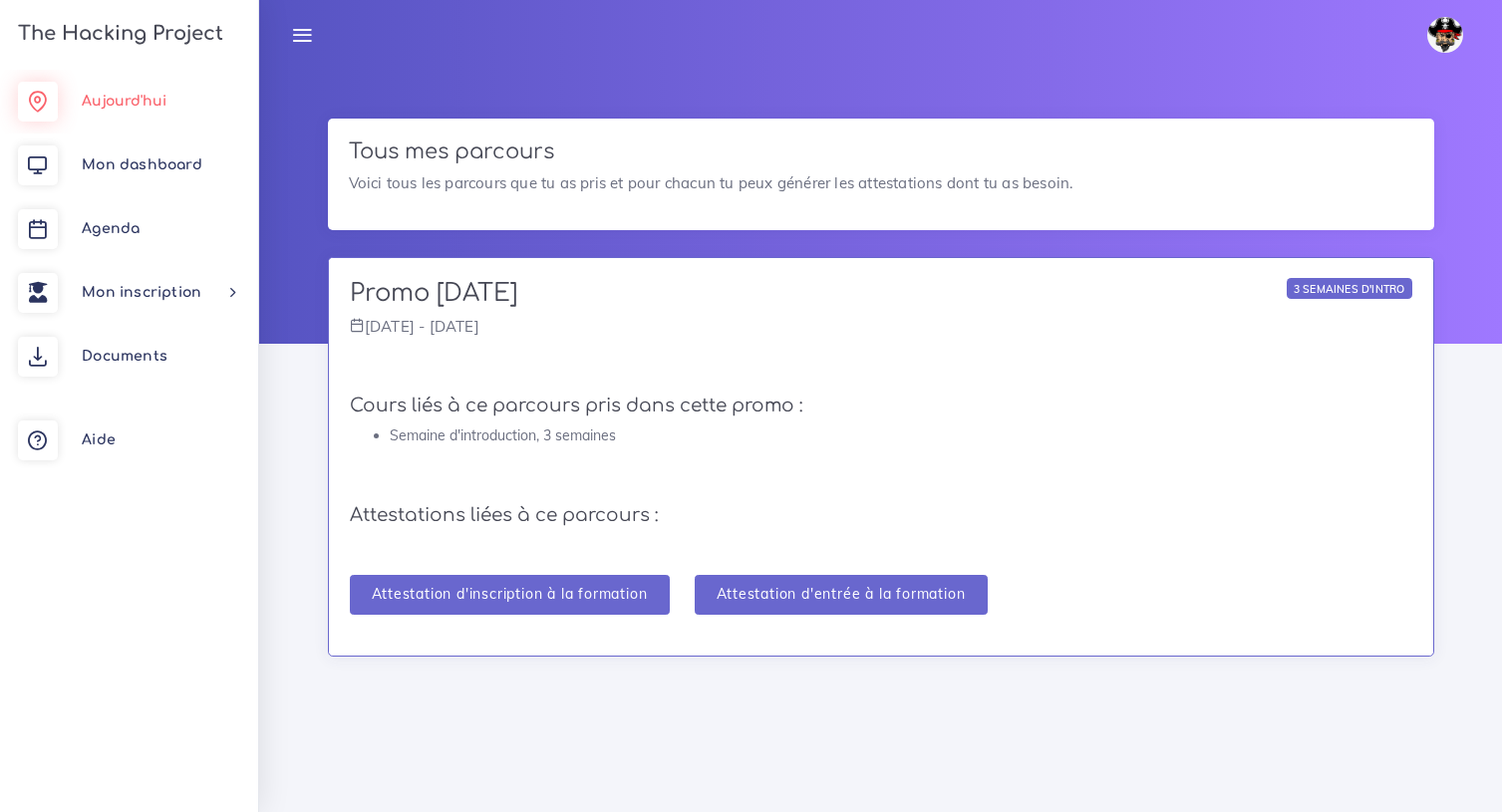 click on "Aujourd'hui" at bounding box center (124, 101) 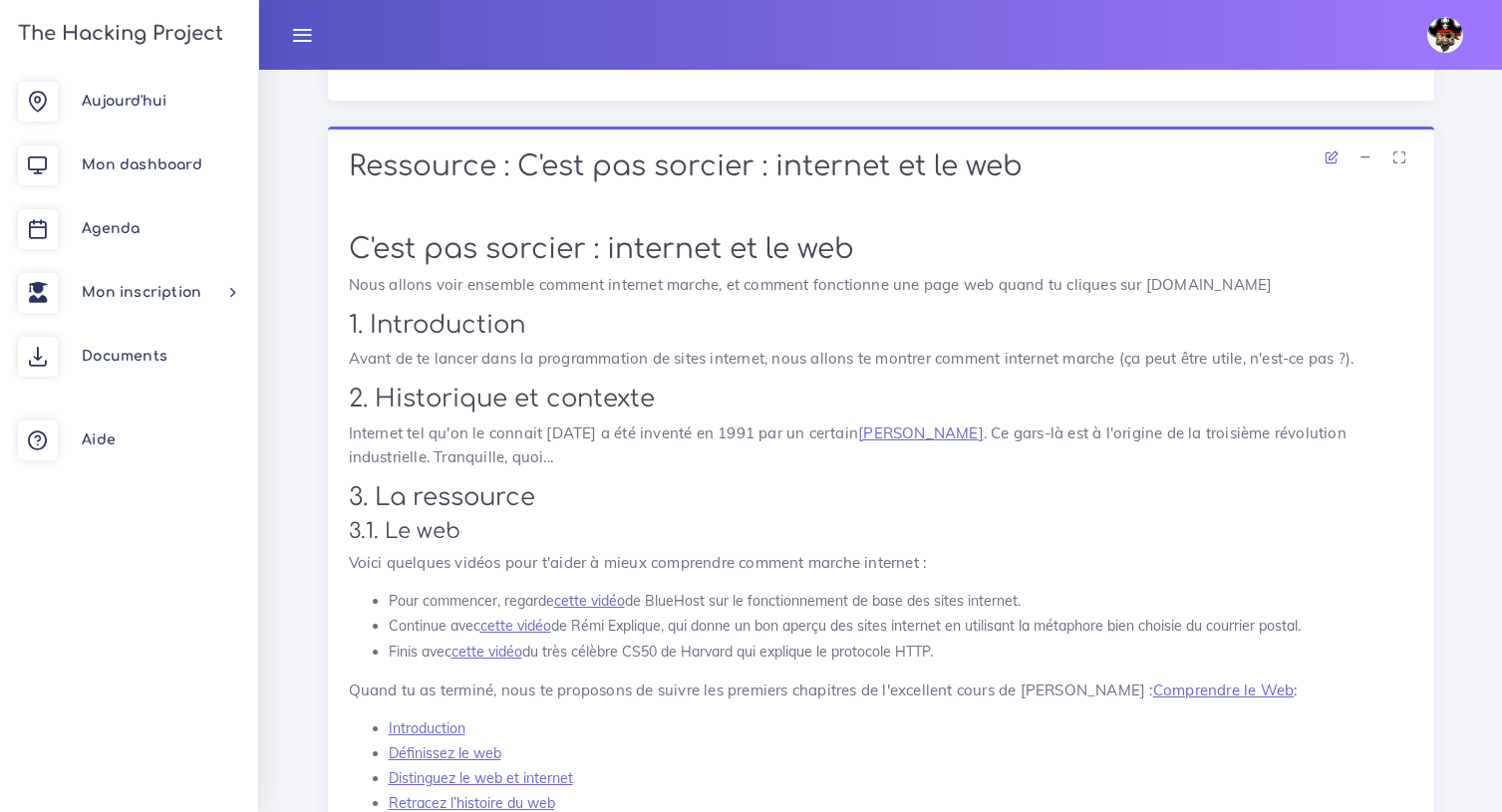 scroll, scrollTop: 9090, scrollLeft: 0, axis: vertical 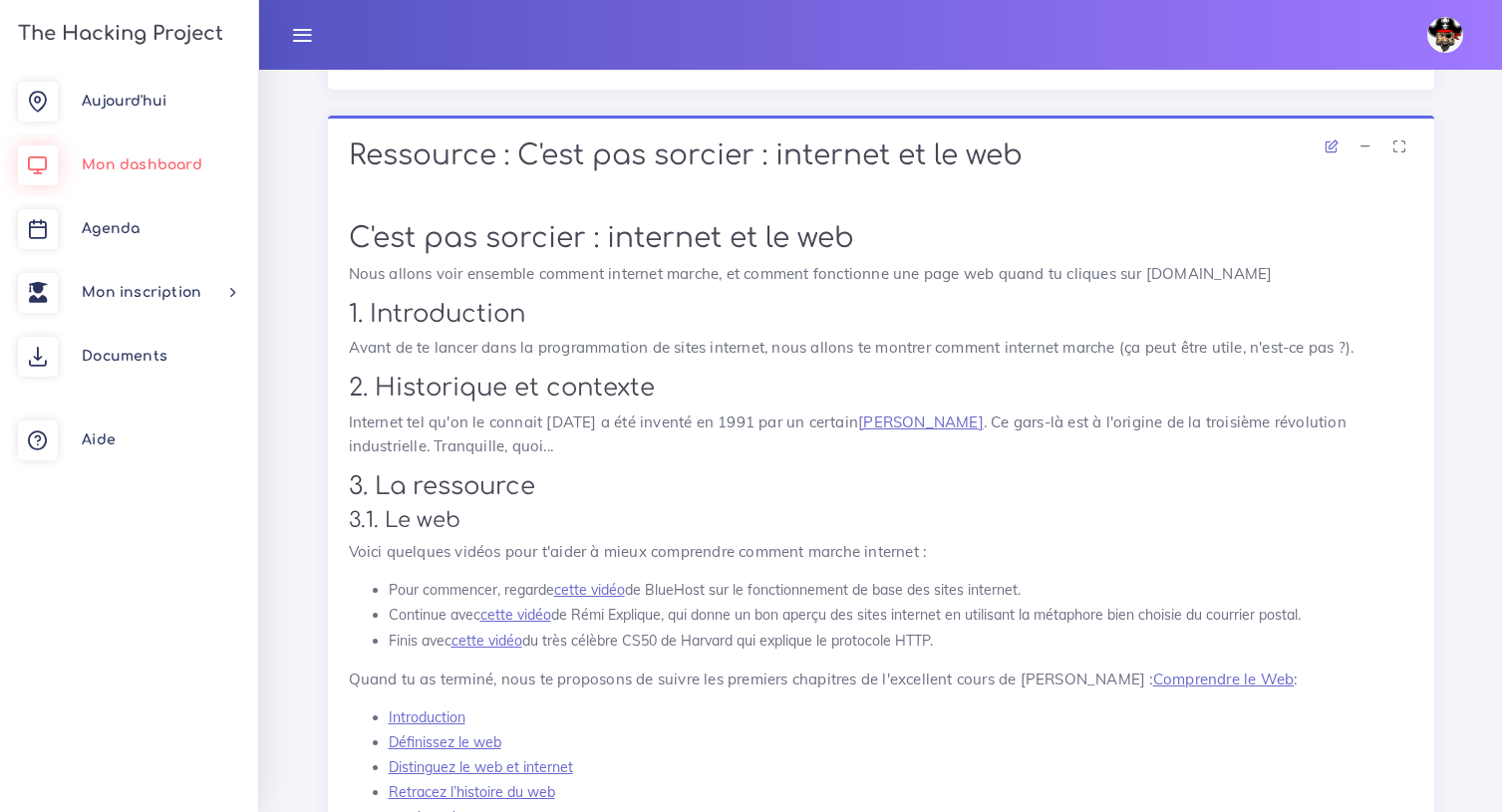 click on "Mon dashboard" at bounding box center [142, 164] 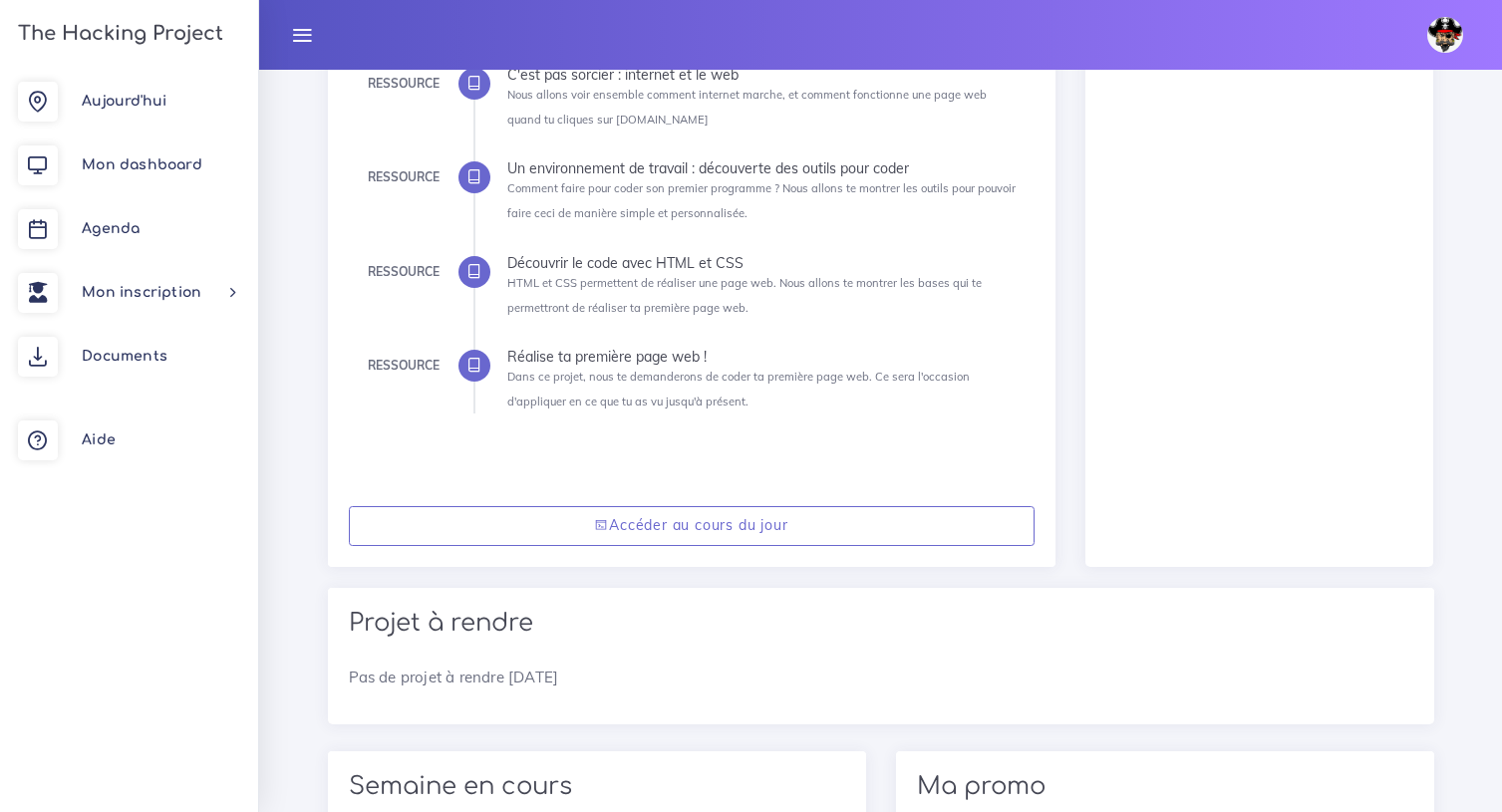 scroll, scrollTop: 699, scrollLeft: 0, axis: vertical 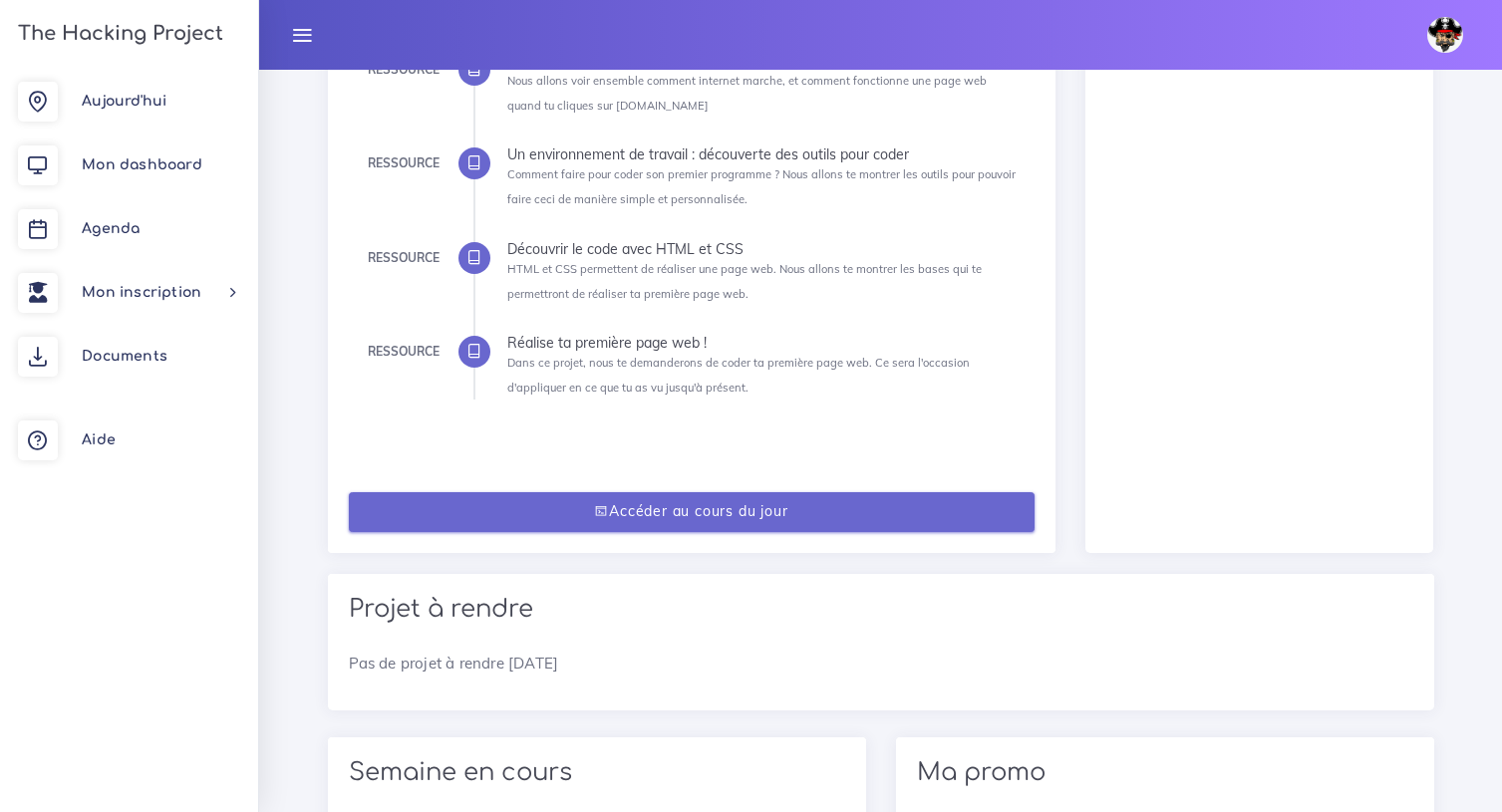 click on "Accéder au cours du jour" at bounding box center [692, 512] 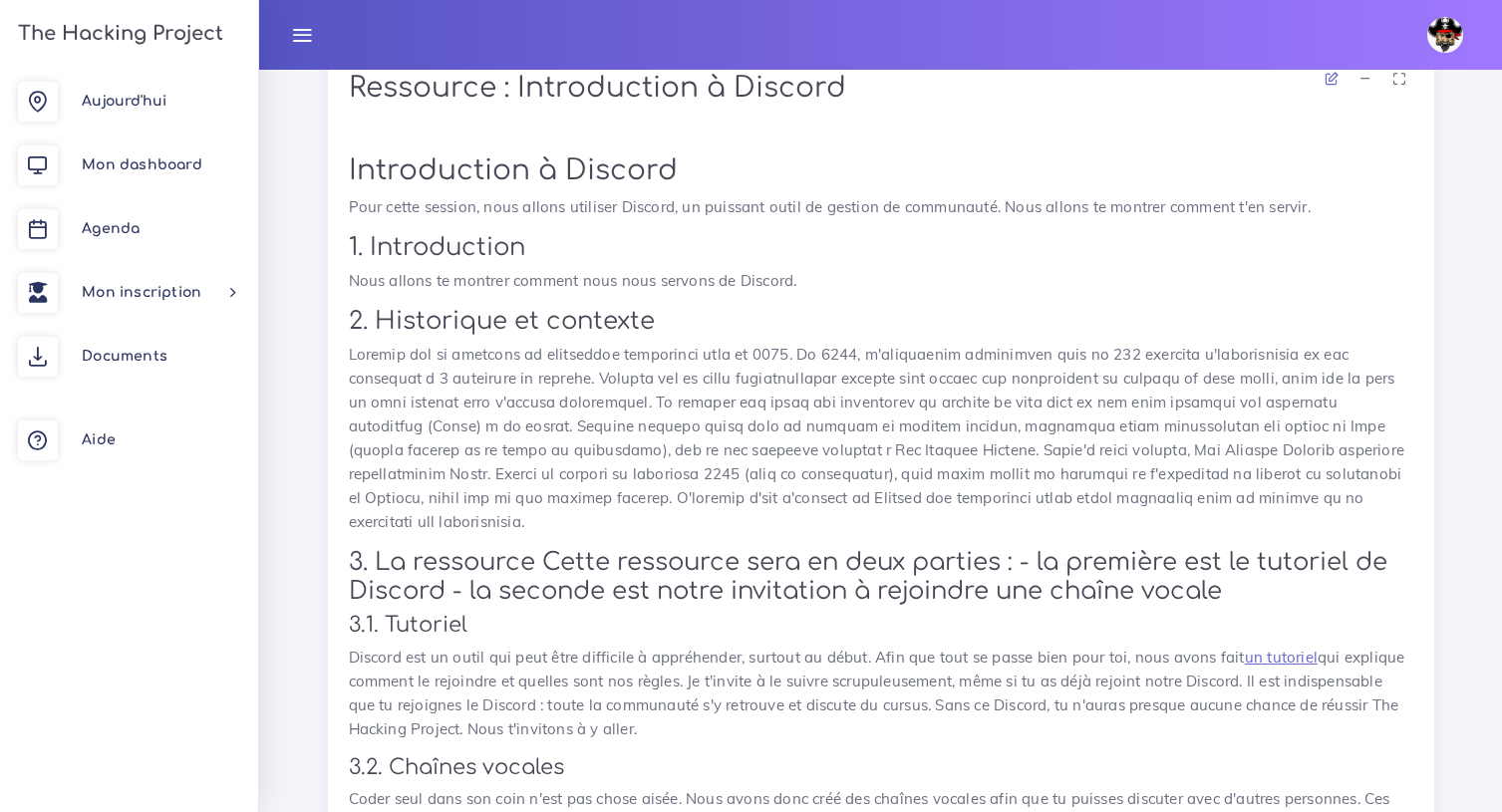 scroll, scrollTop: 1837, scrollLeft: 0, axis: vertical 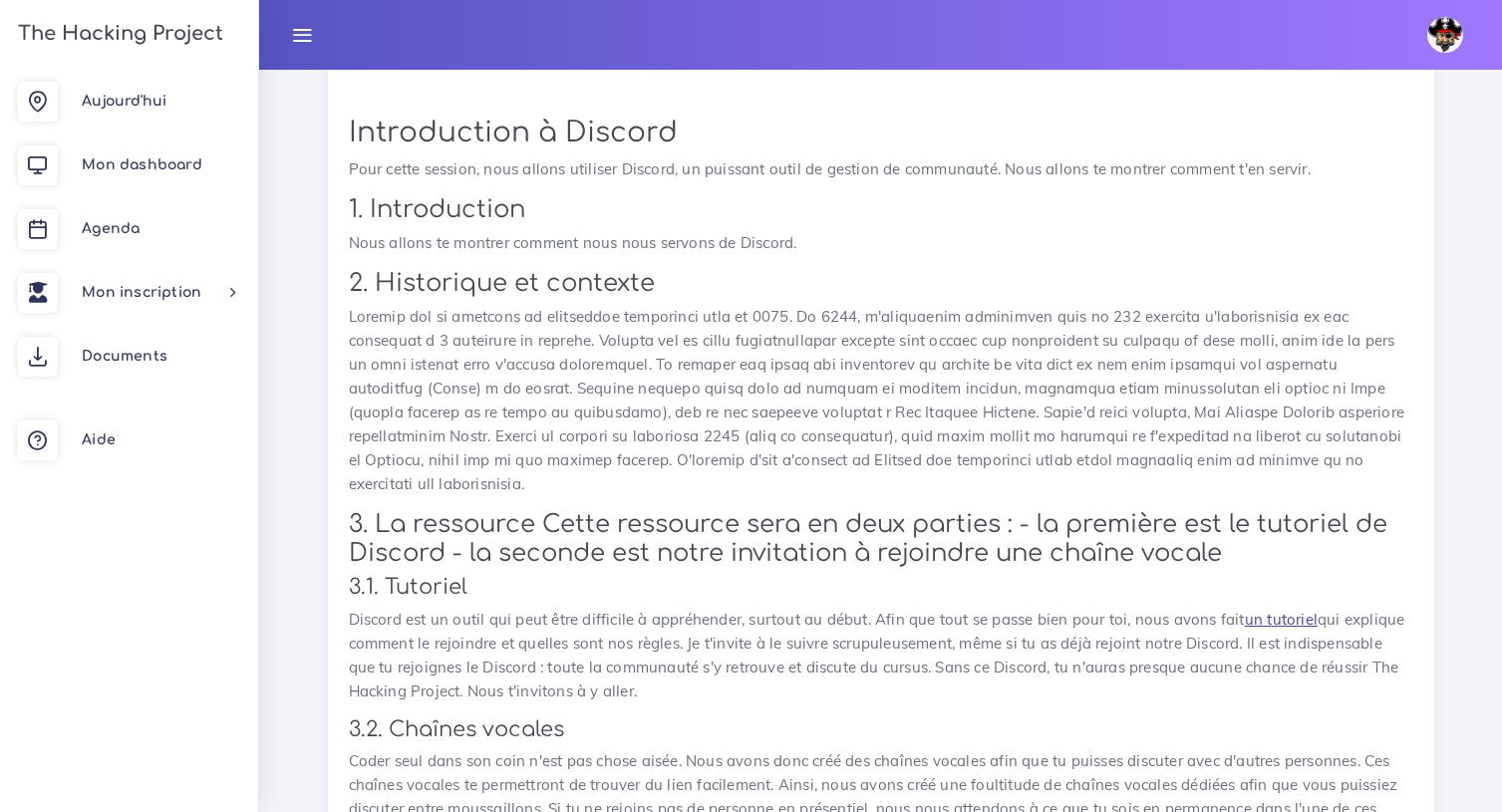 click on "un tutoriel" at bounding box center [1281, 619] 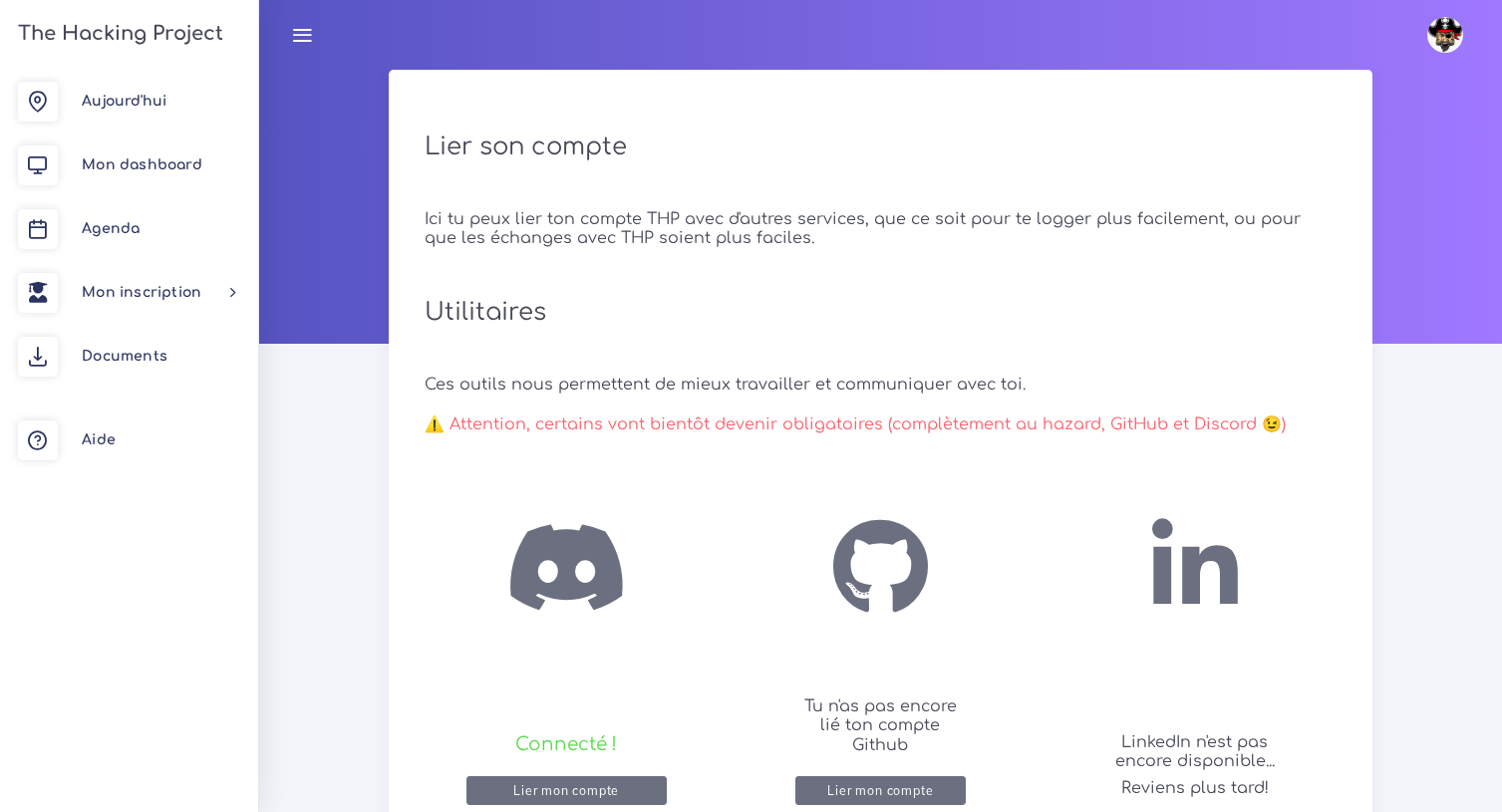 scroll, scrollTop: 152, scrollLeft: 0, axis: vertical 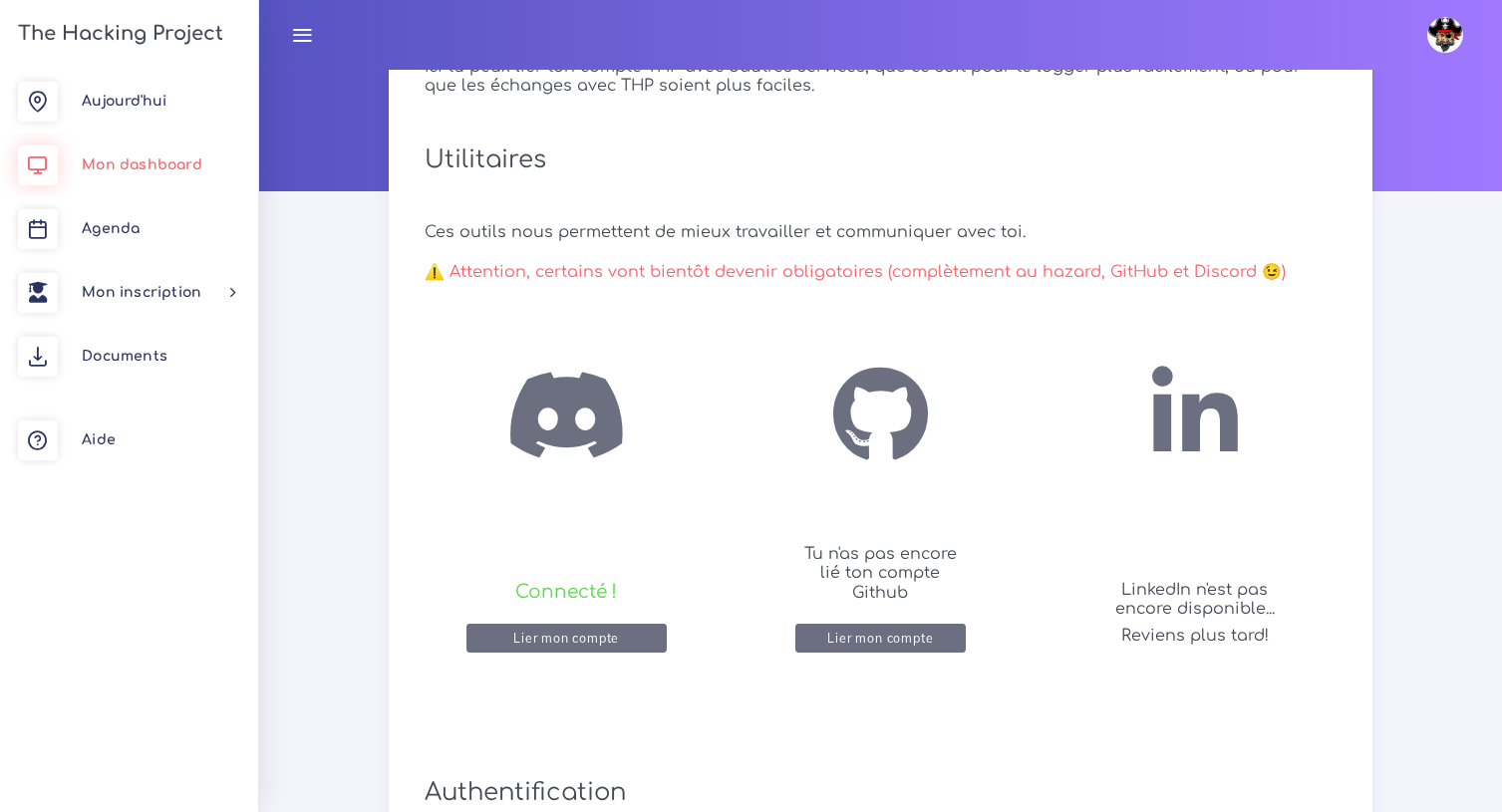 click on "Mon dashboard" at bounding box center [142, 164] 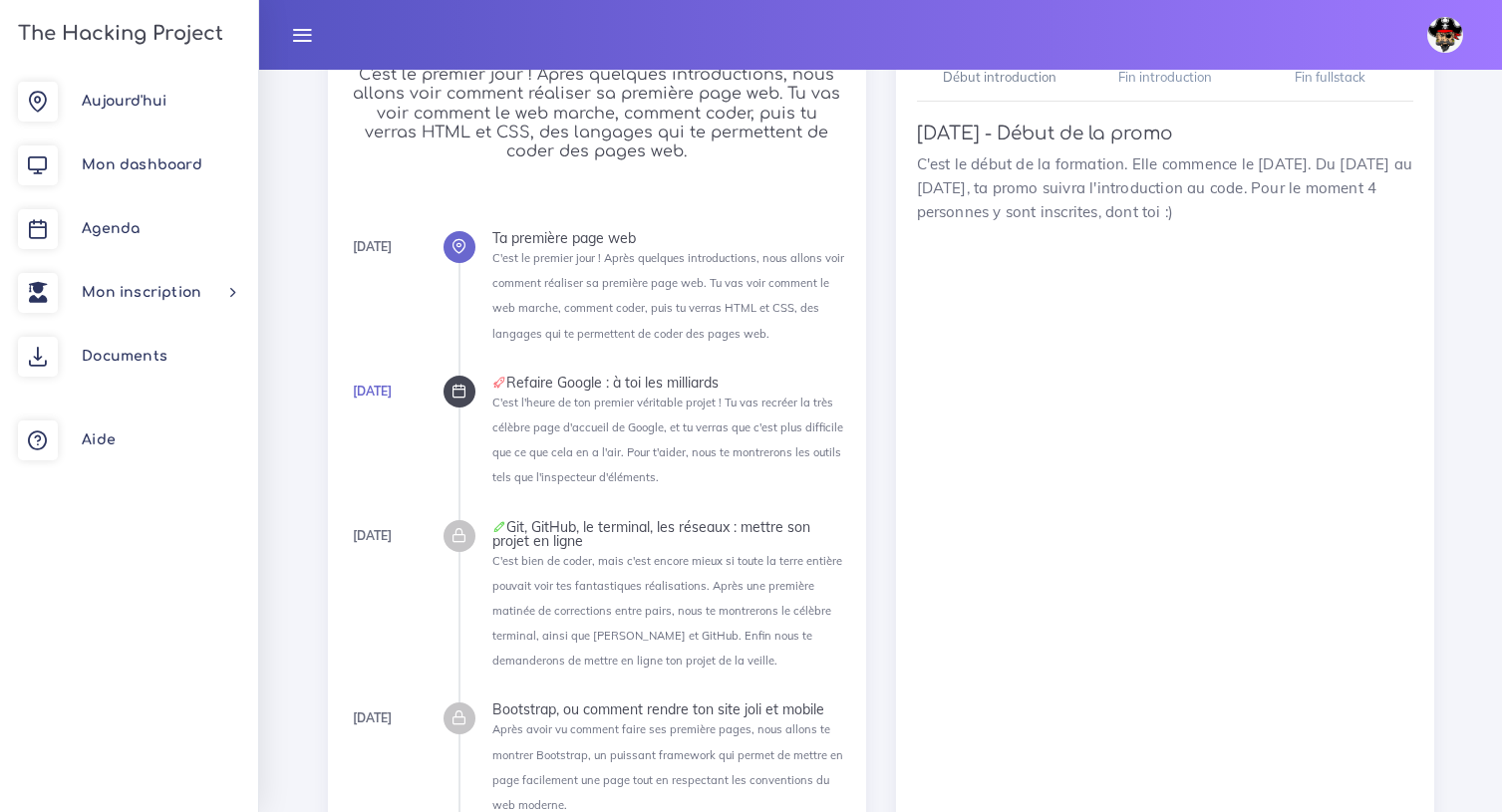 scroll, scrollTop: 1573, scrollLeft: 0, axis: vertical 